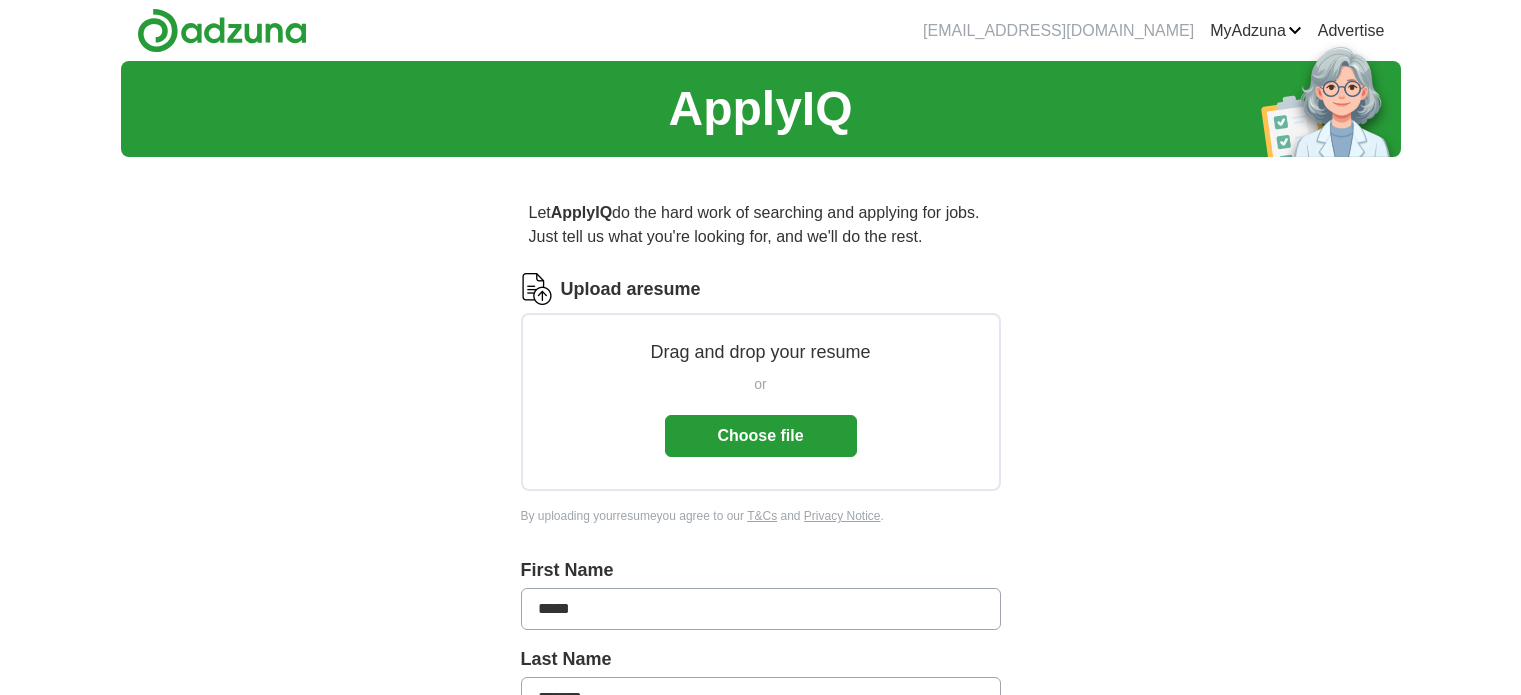 scroll, scrollTop: 0, scrollLeft: 0, axis: both 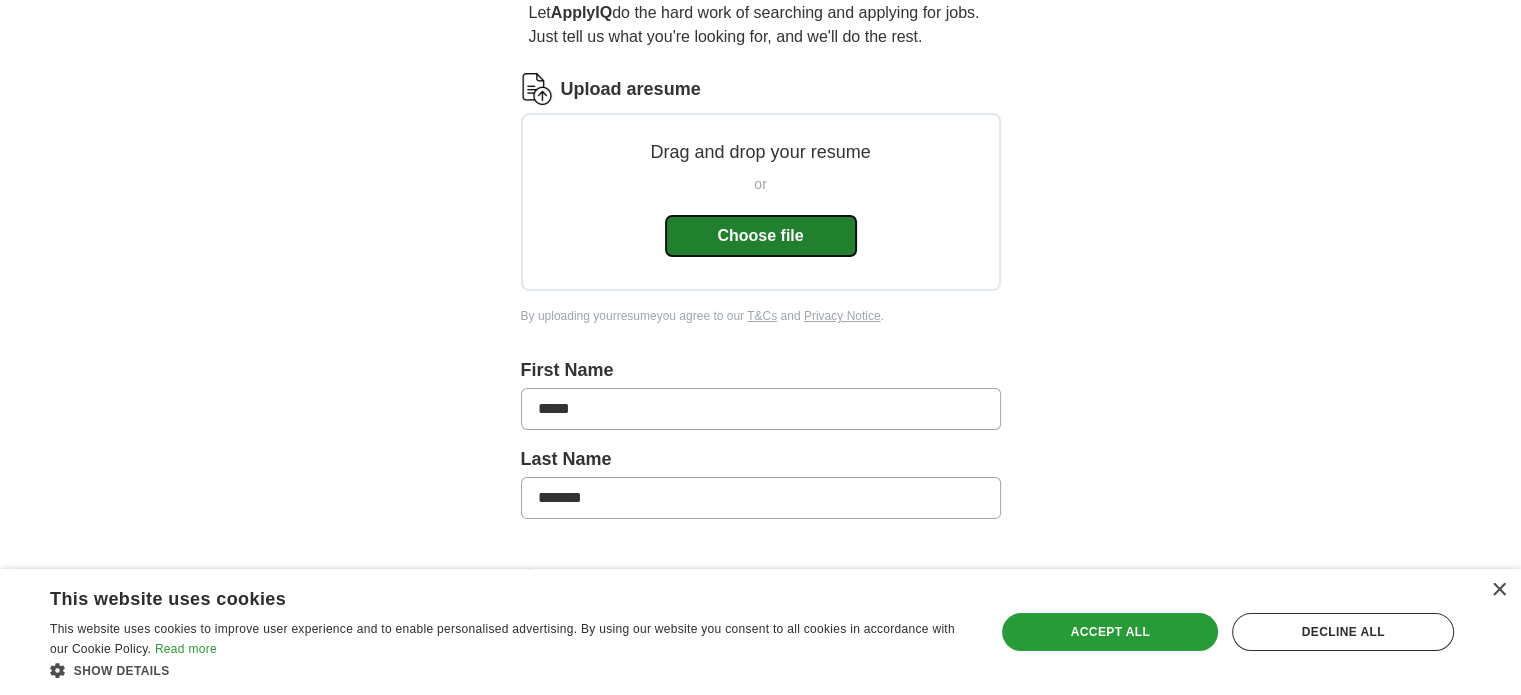 click on "Choose file" at bounding box center (761, 236) 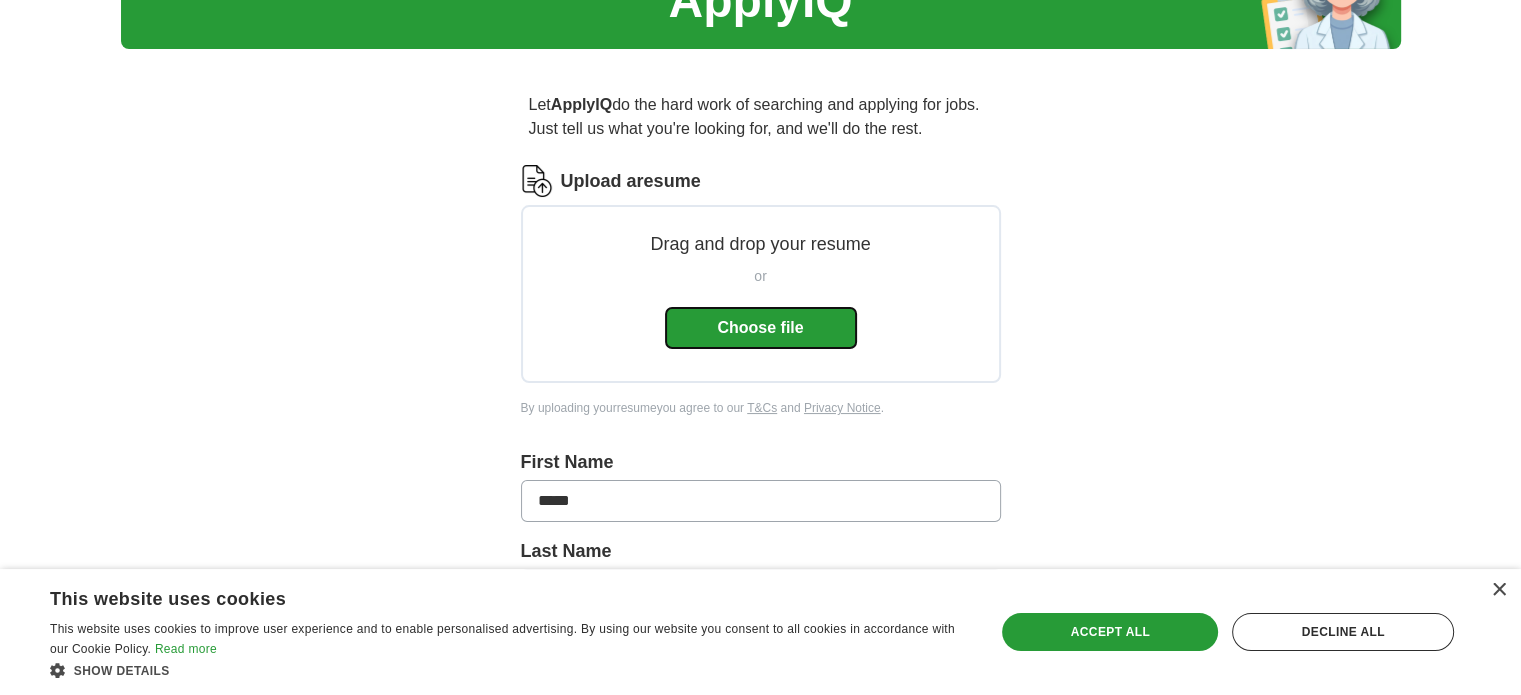scroll, scrollTop: 100, scrollLeft: 0, axis: vertical 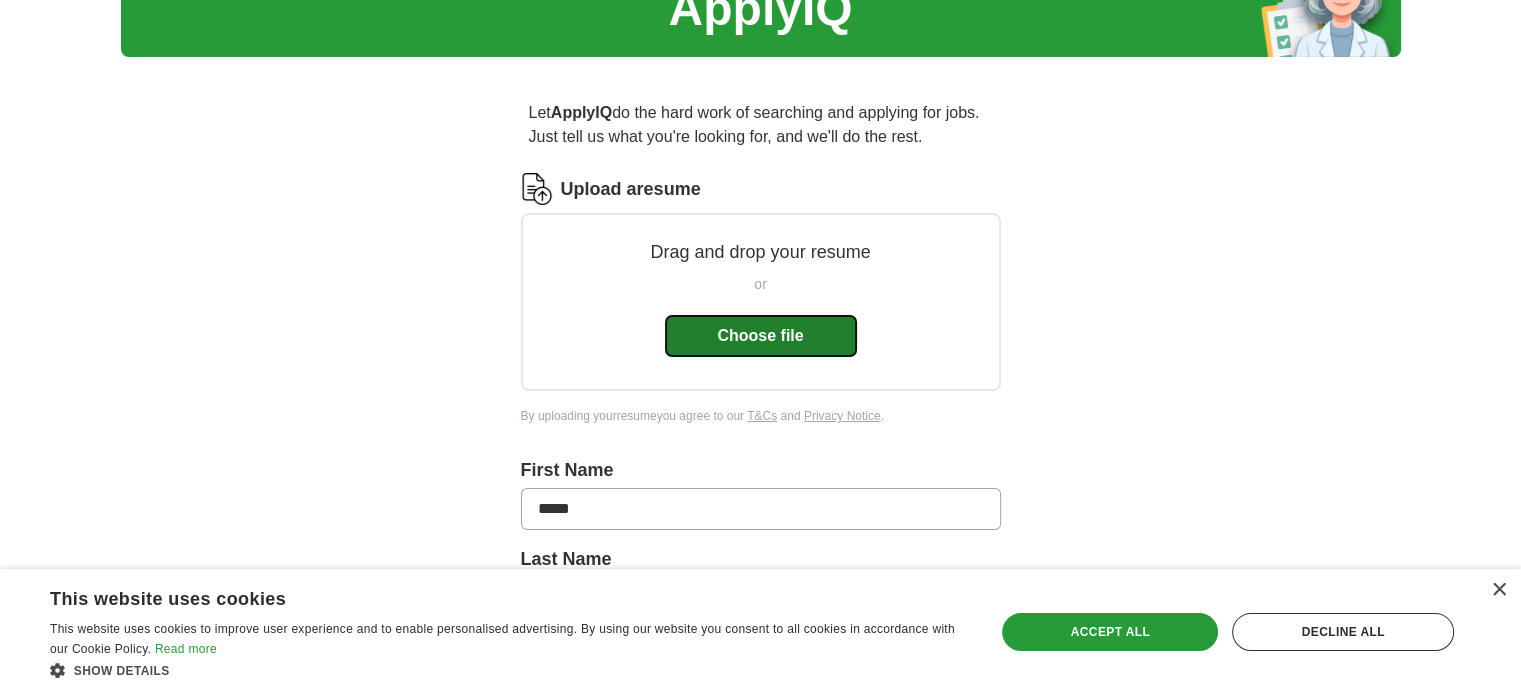 click on "Choose file" at bounding box center (761, 336) 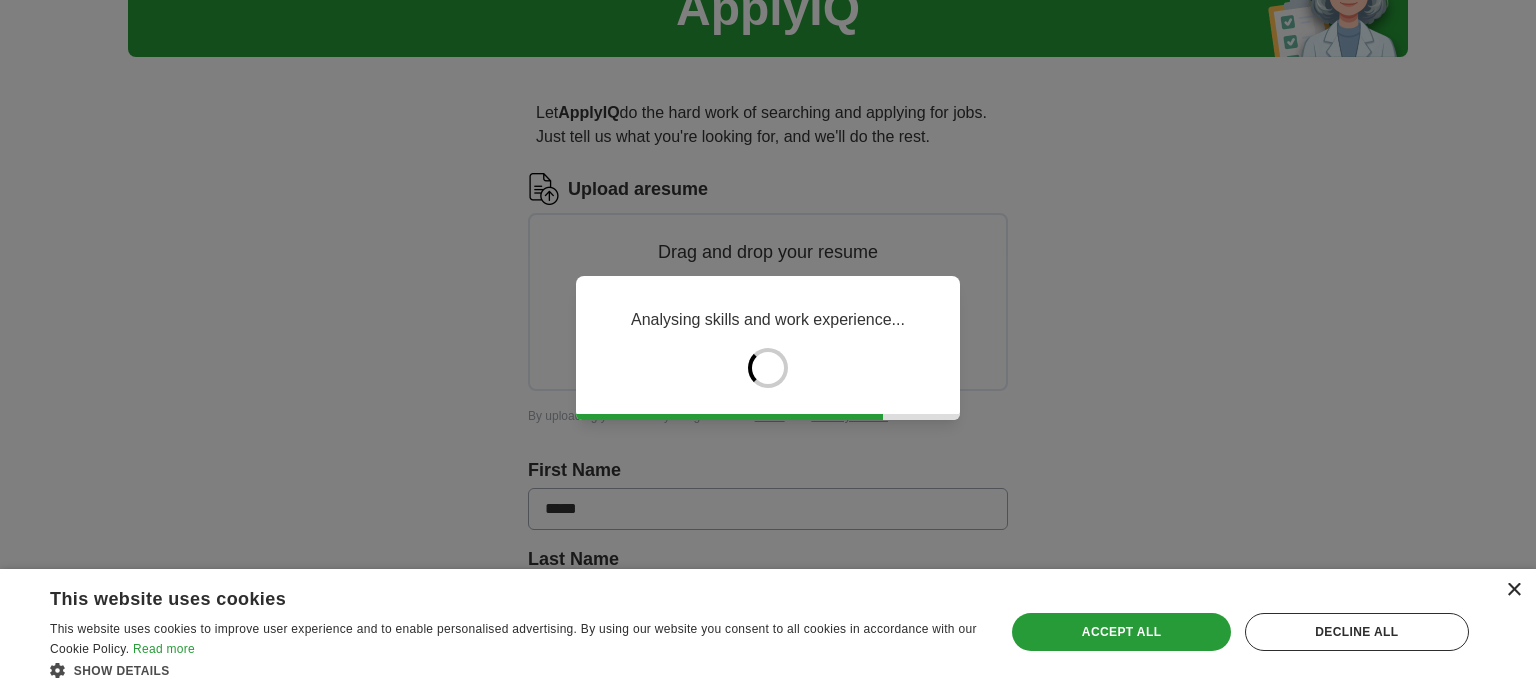 click on "×" at bounding box center (1513, 590) 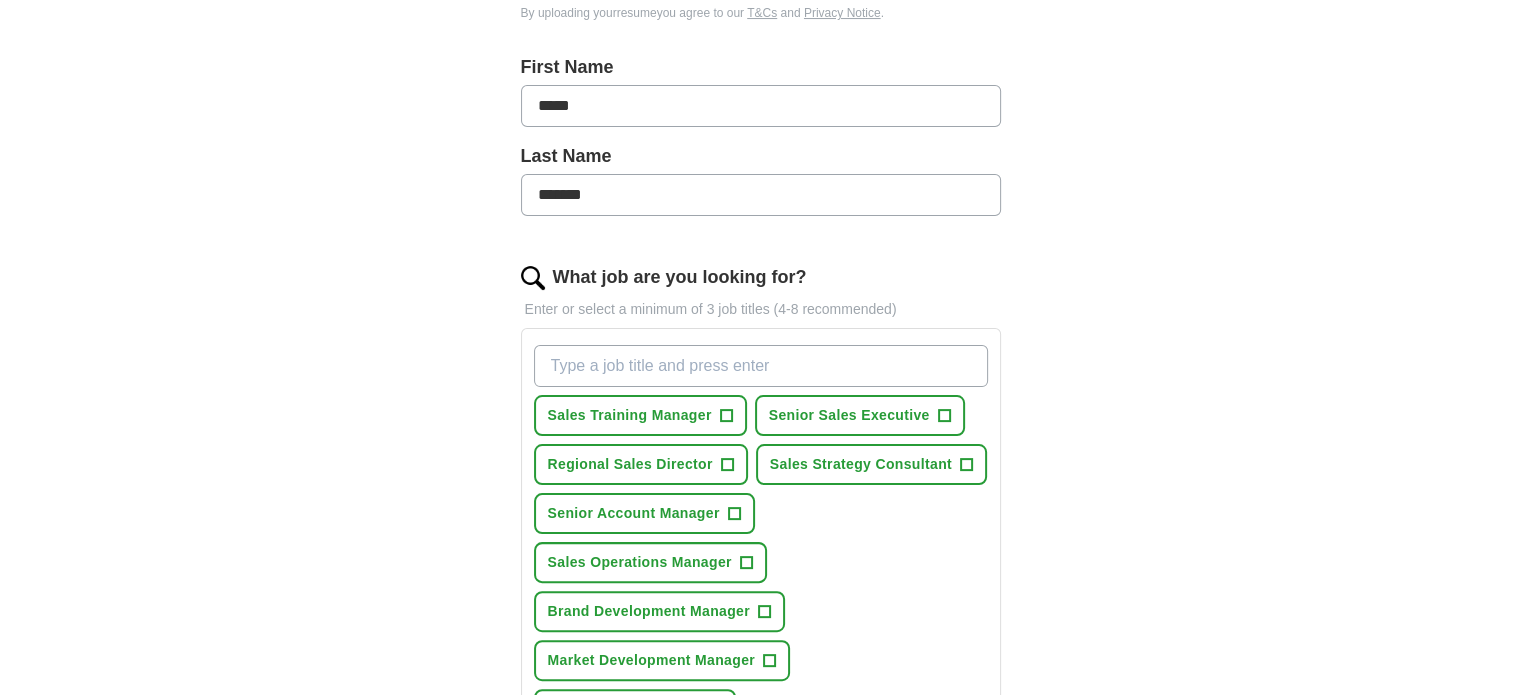 scroll, scrollTop: 400, scrollLeft: 0, axis: vertical 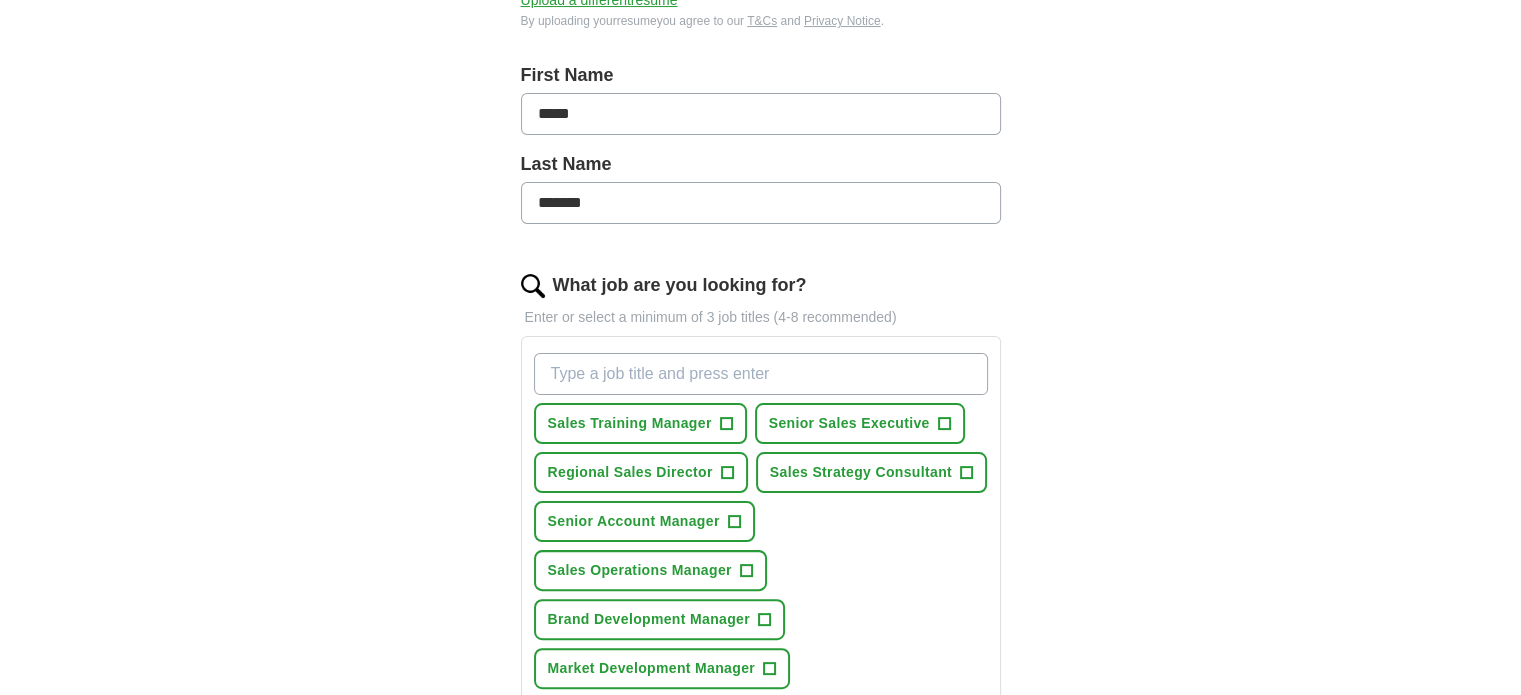 click on "What job are you looking for?" at bounding box center (761, 374) 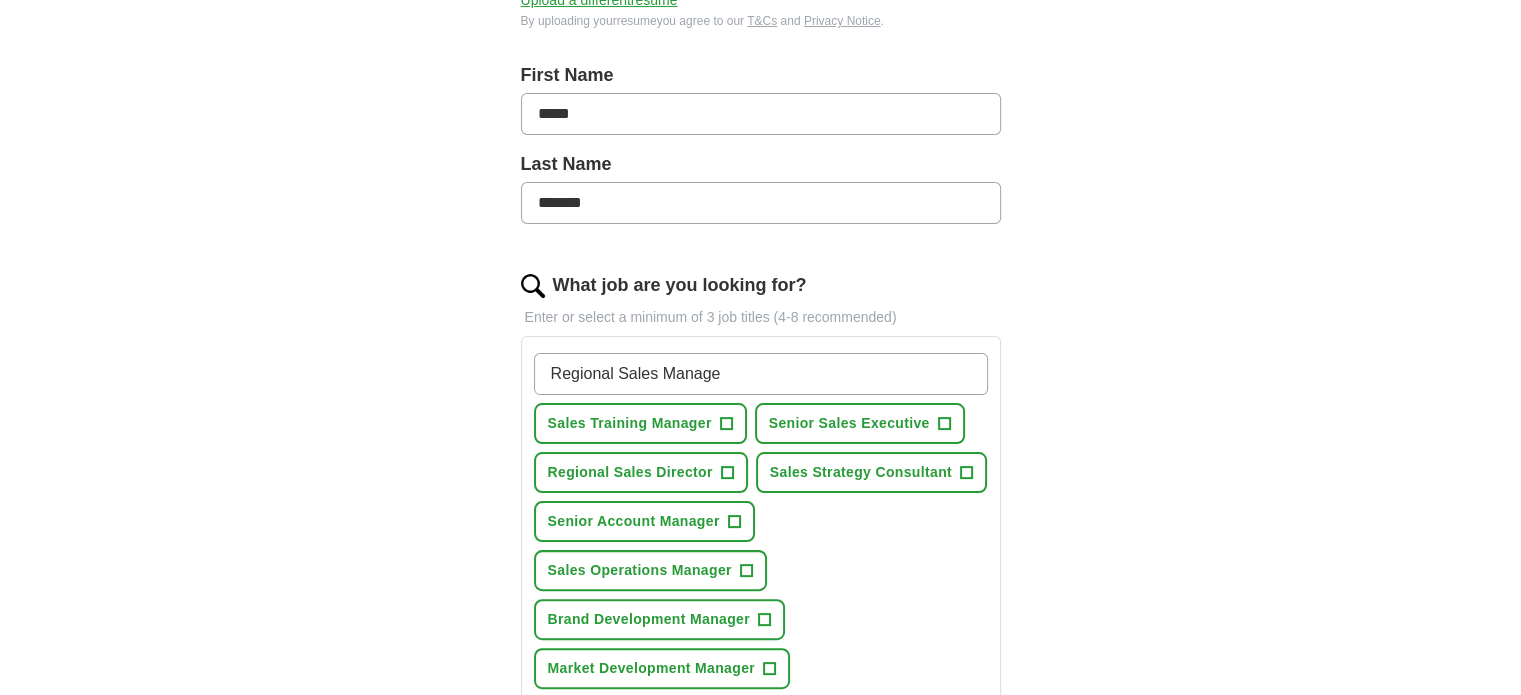 type on "Regional Sales Manager" 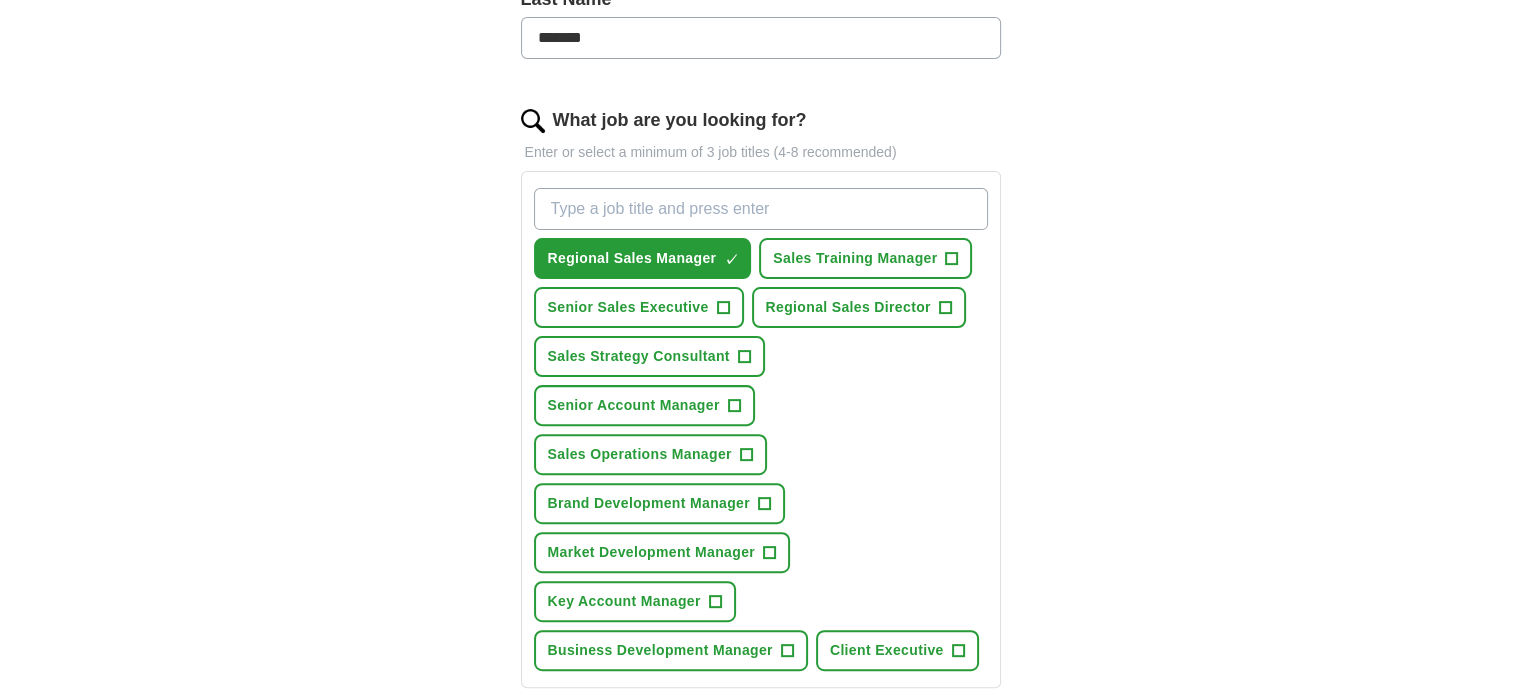 scroll, scrollTop: 600, scrollLeft: 0, axis: vertical 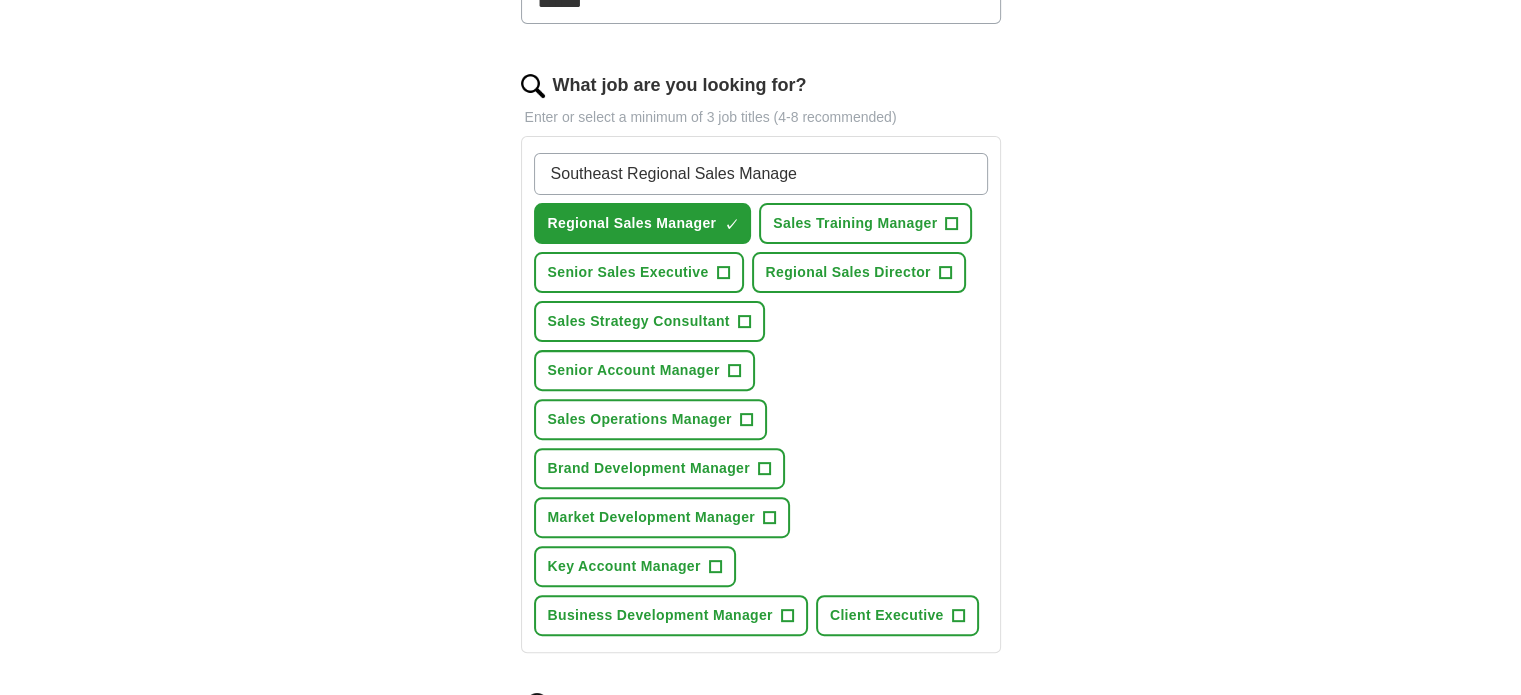 type on "Southeast Regional Sales Manager" 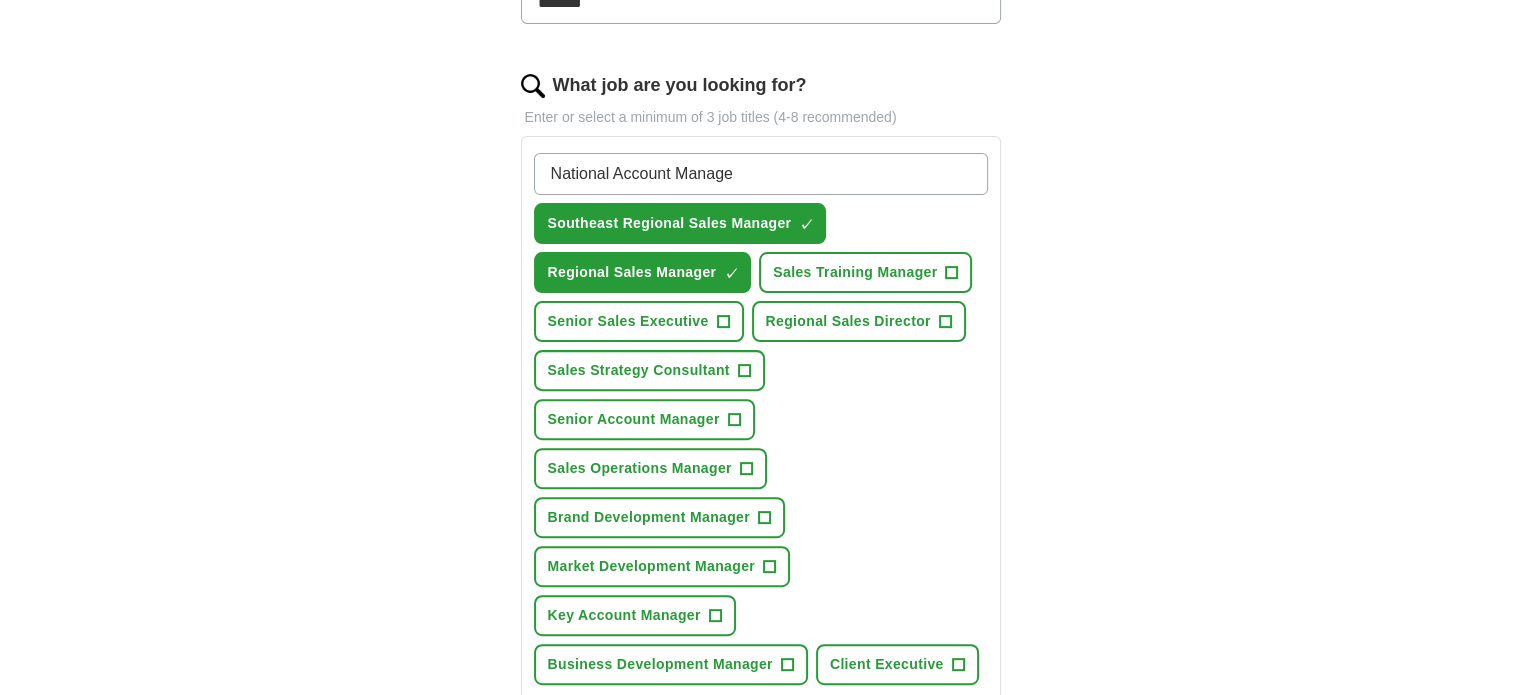 type on "National Account Manager" 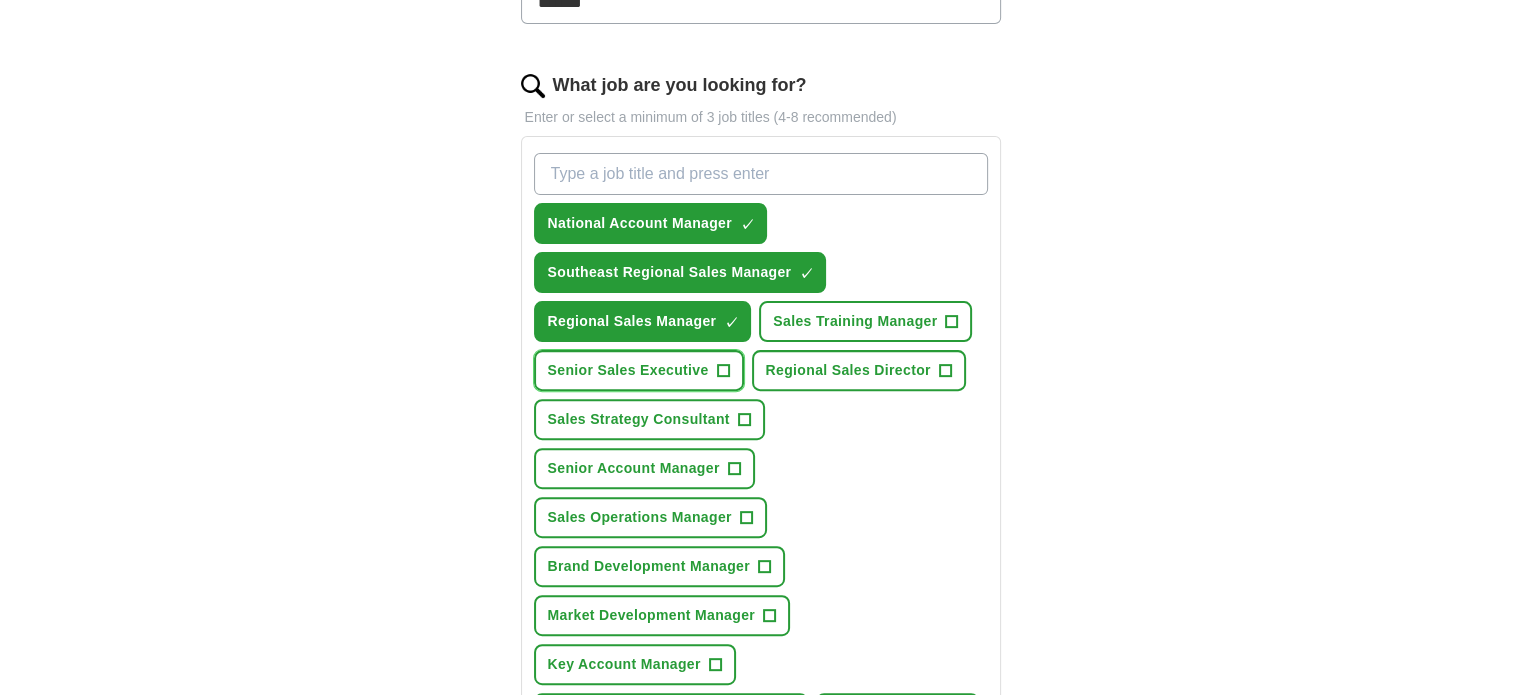 click on "+" at bounding box center [723, 371] 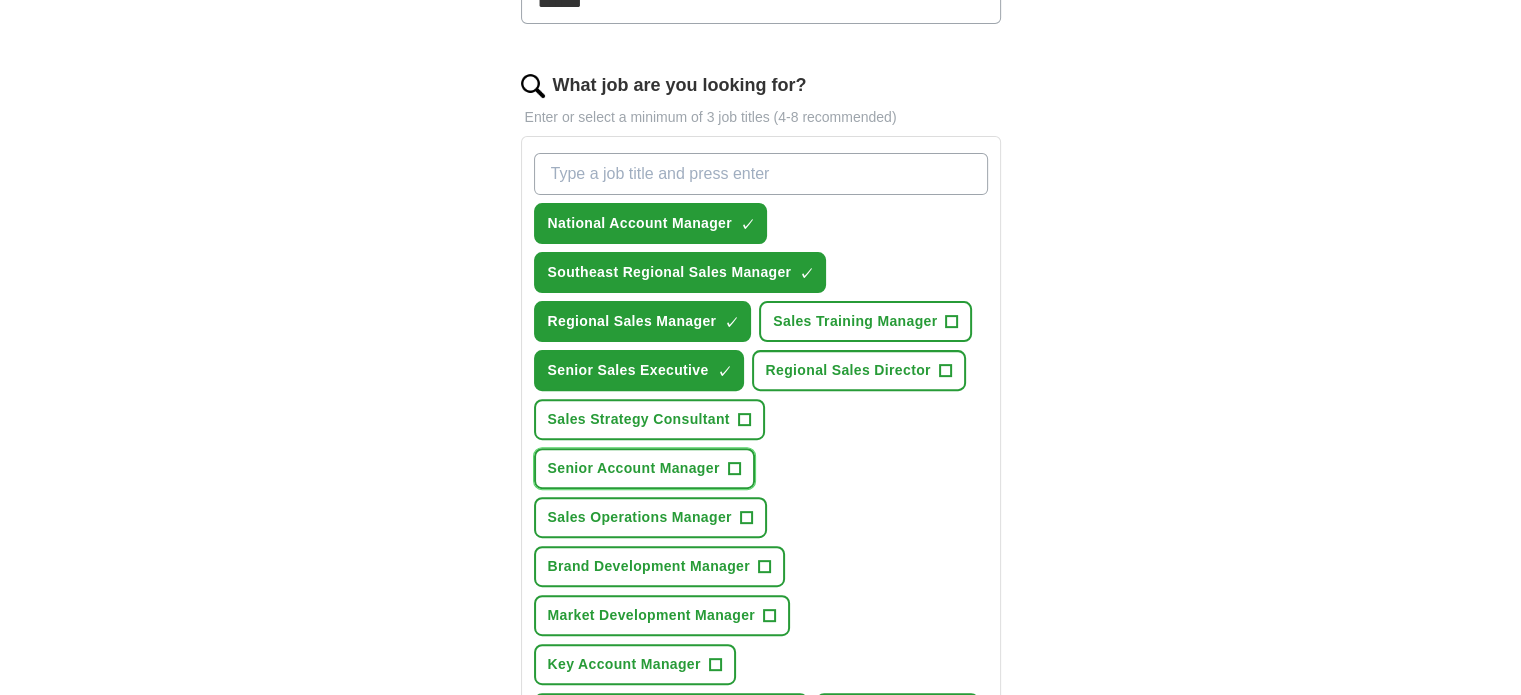 click on "+" at bounding box center (734, 469) 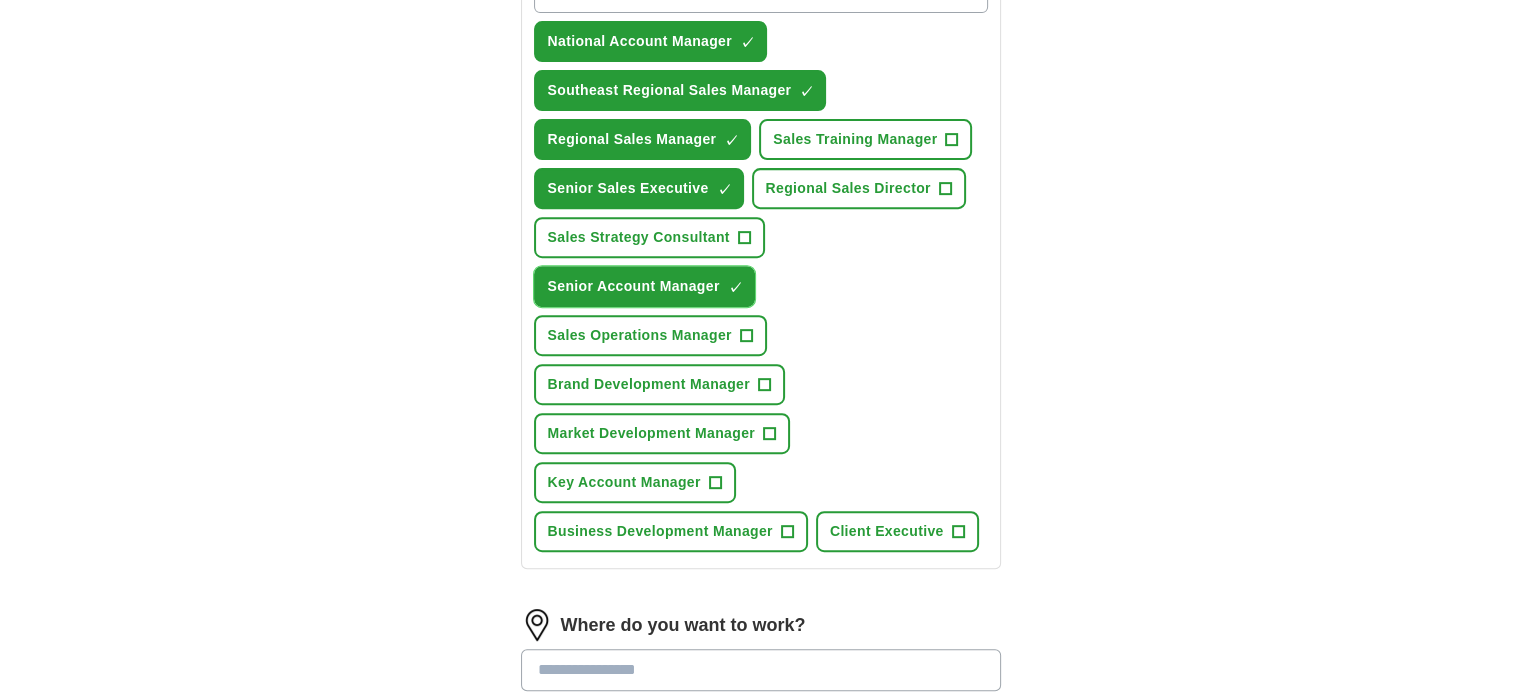 scroll, scrollTop: 800, scrollLeft: 0, axis: vertical 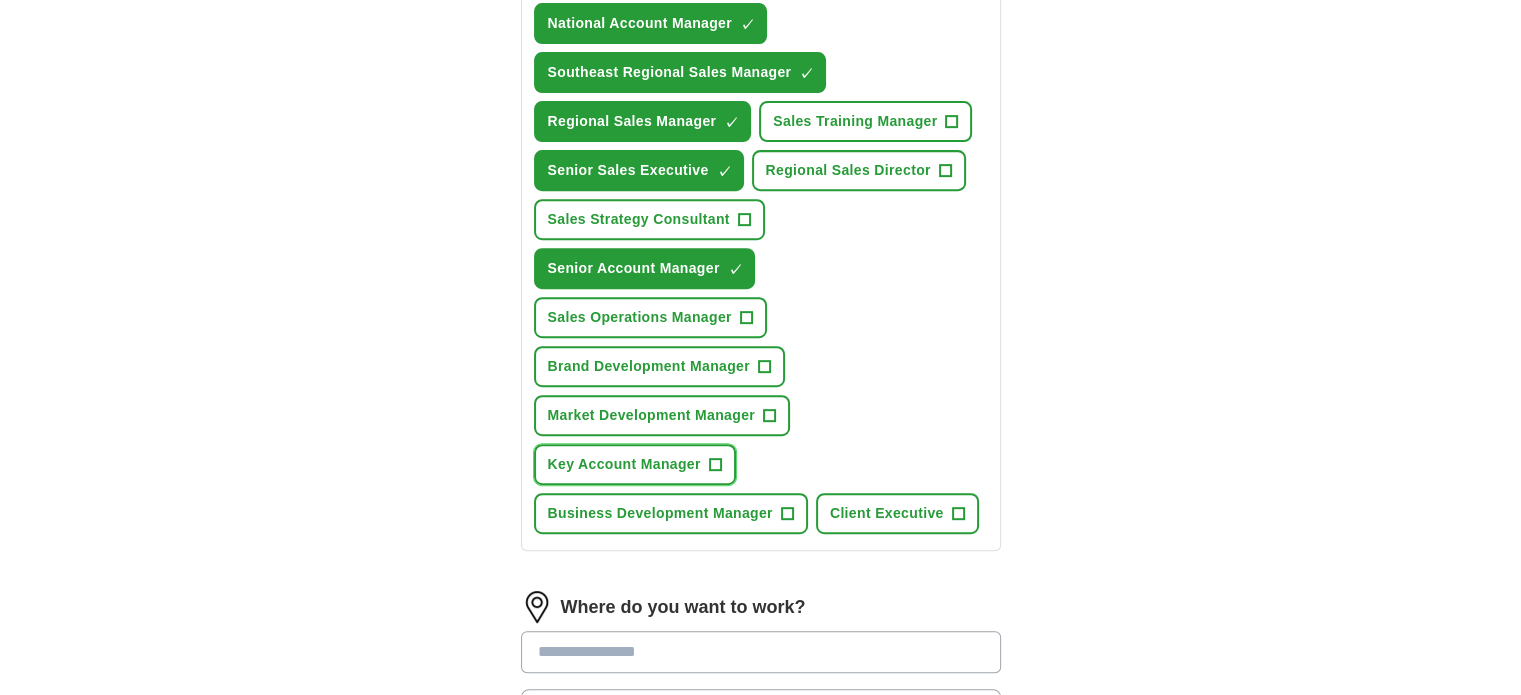 click on "+" at bounding box center [715, 465] 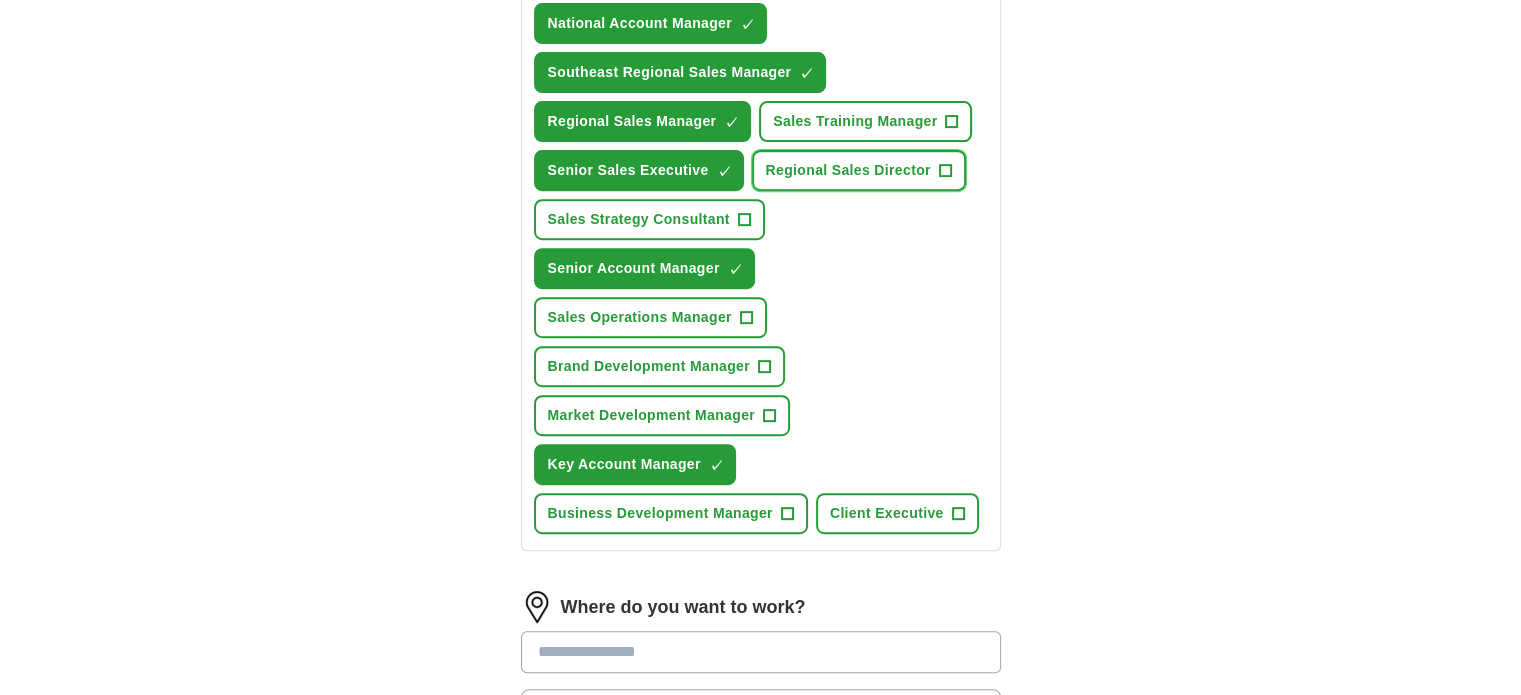 click on "+" at bounding box center [945, 171] 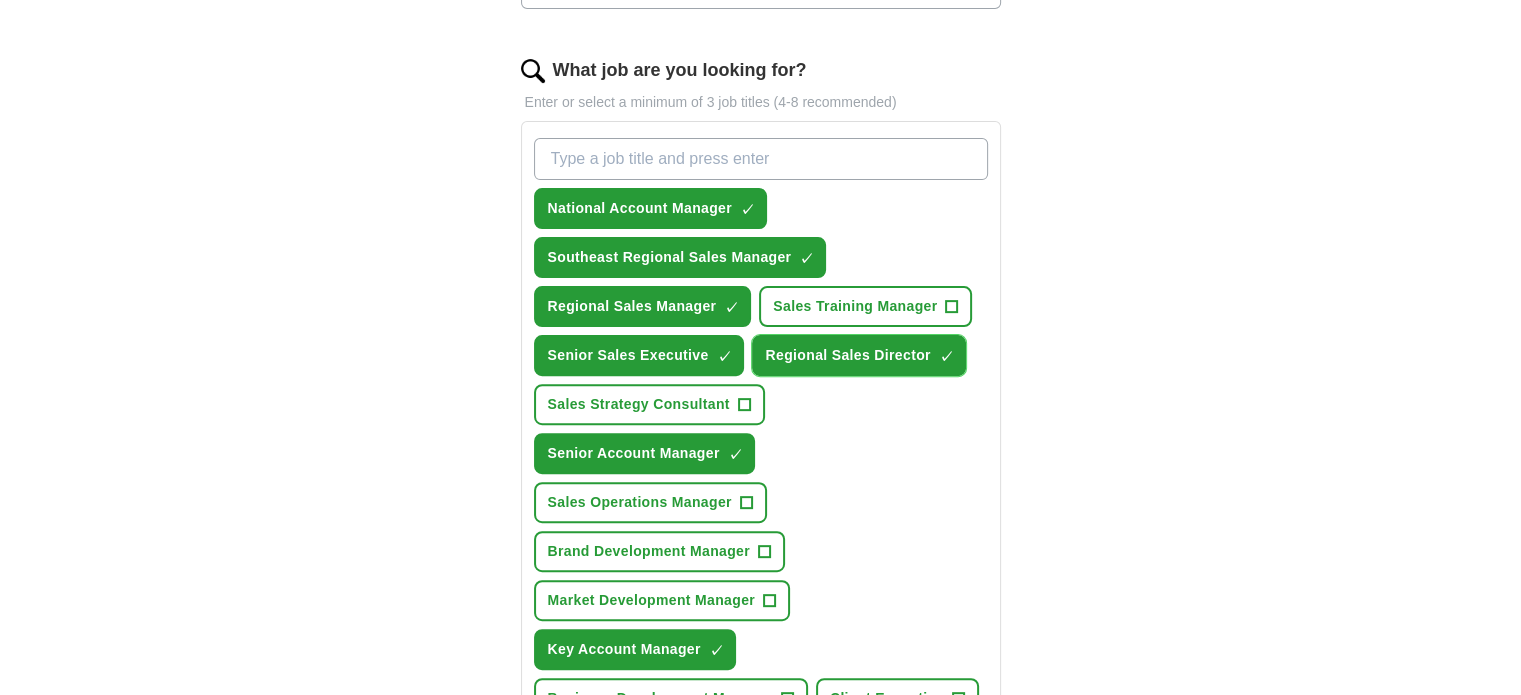 scroll, scrollTop: 600, scrollLeft: 0, axis: vertical 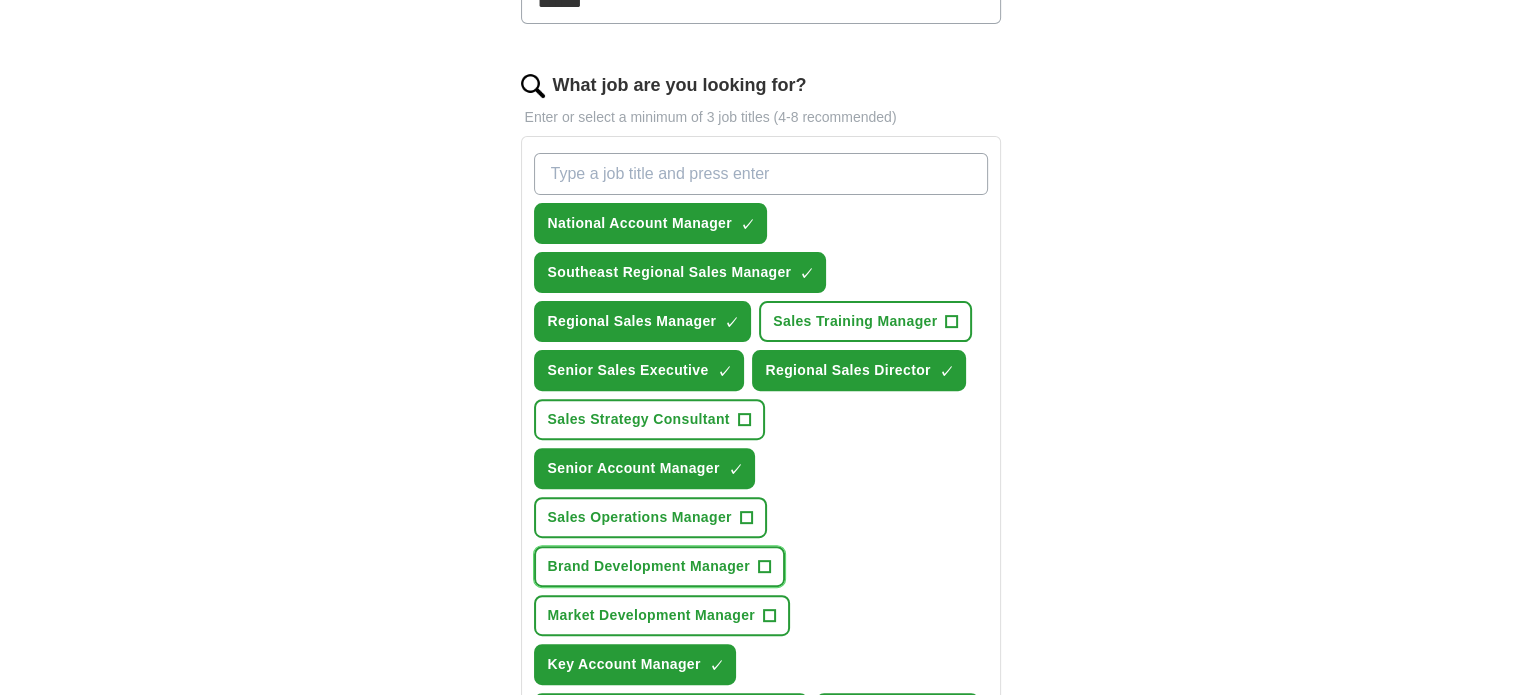click on "+" at bounding box center (764, 567) 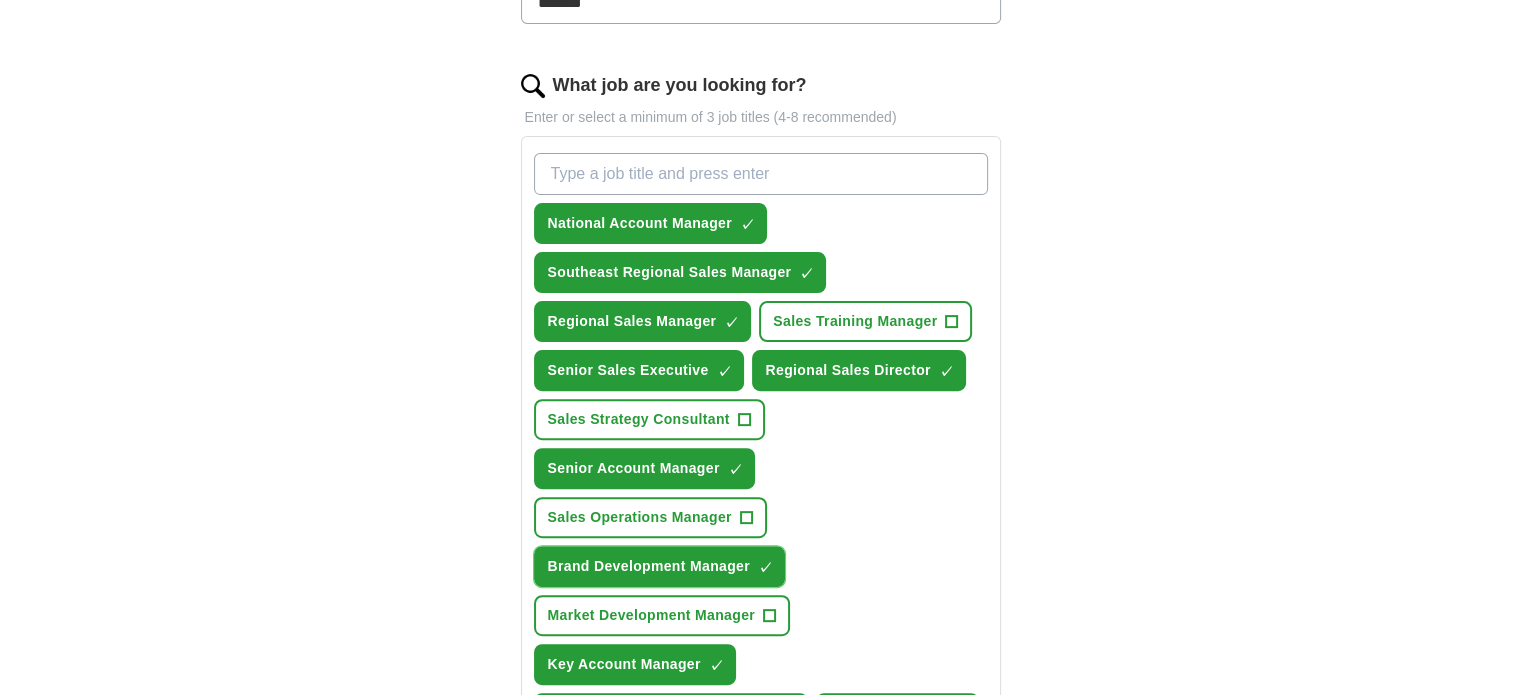 scroll, scrollTop: 700, scrollLeft: 0, axis: vertical 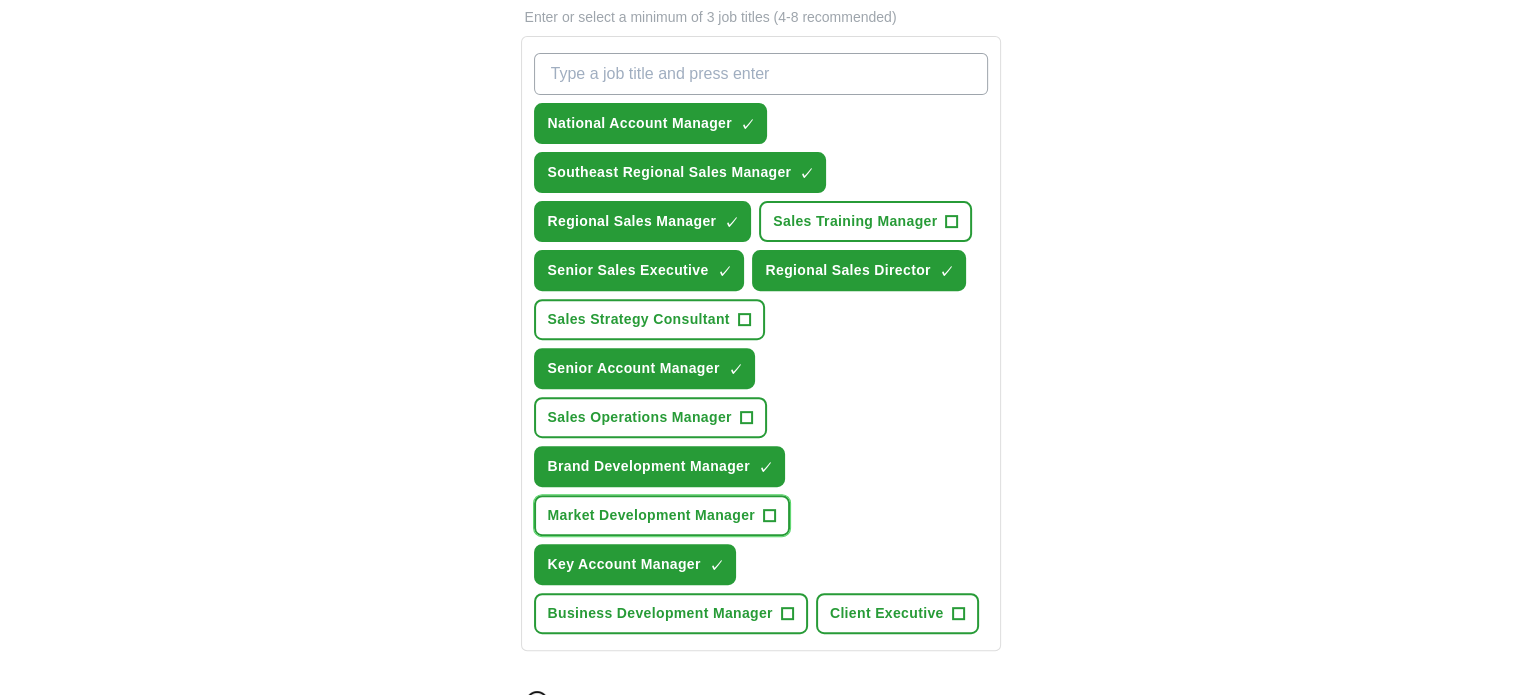 click on "+" at bounding box center (769, 516) 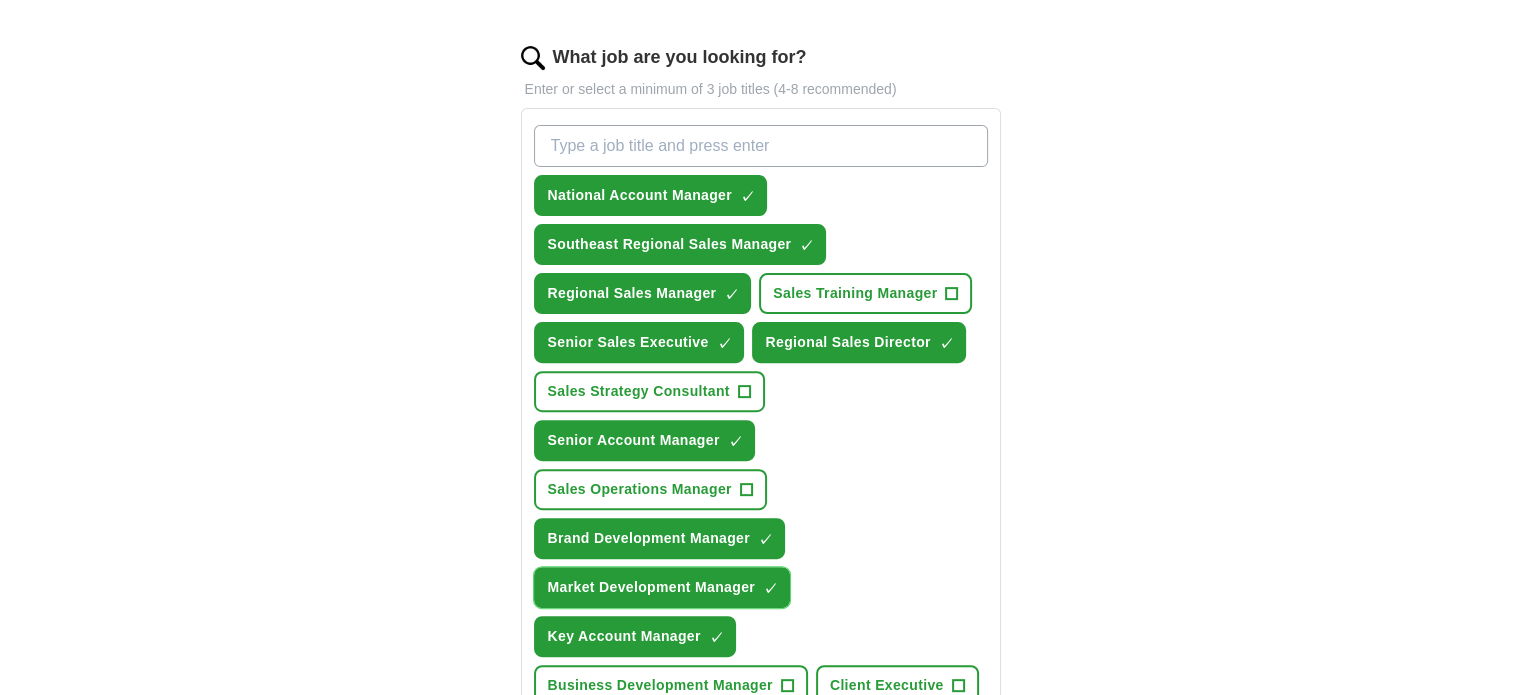 scroll, scrollTop: 500, scrollLeft: 0, axis: vertical 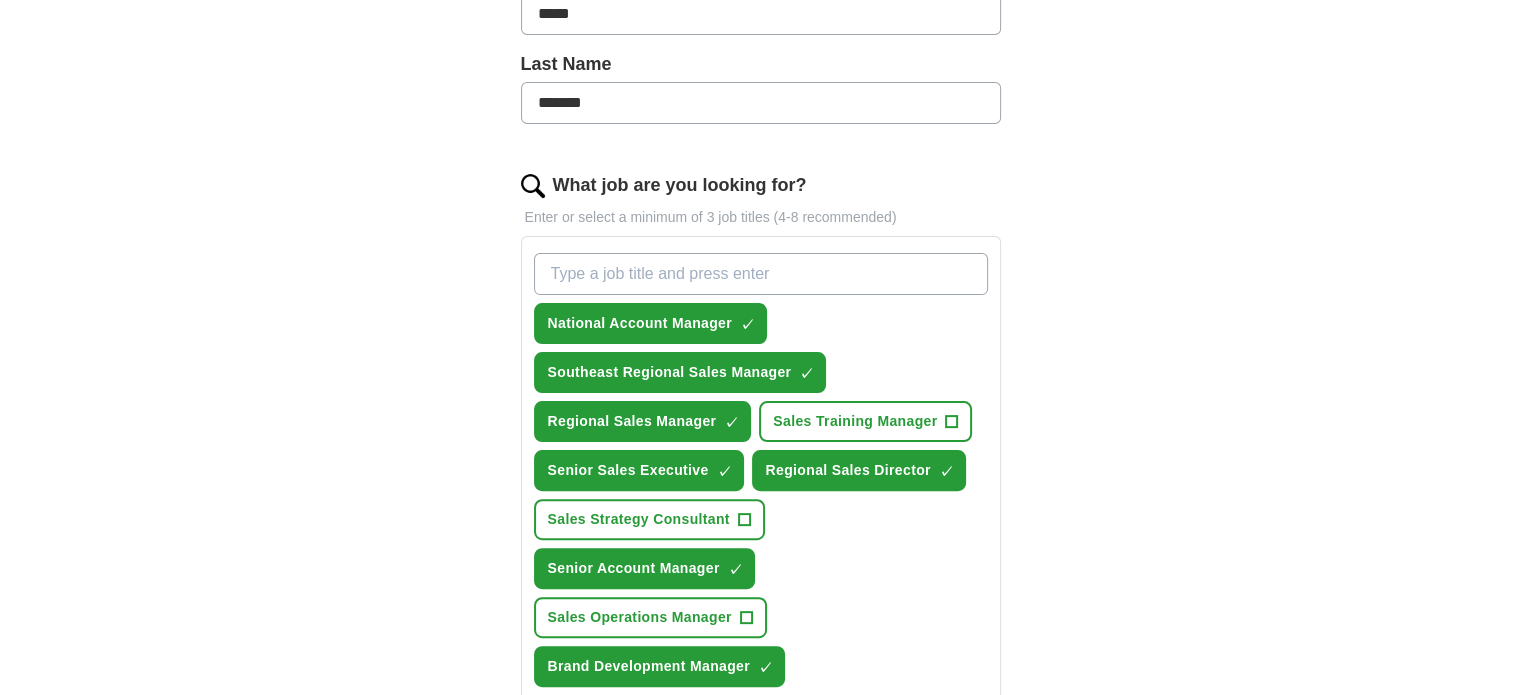 click on "What job are you looking for?" at bounding box center [761, 274] 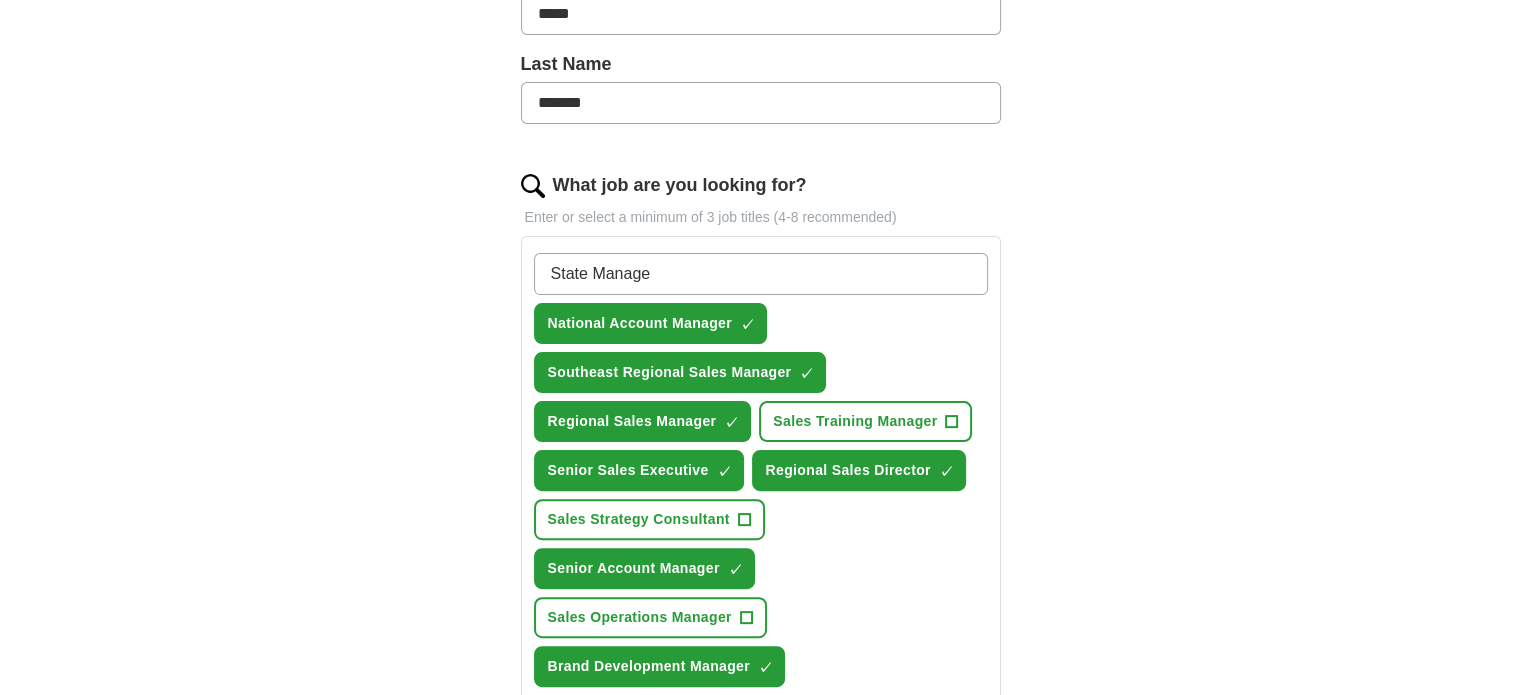 type on "State Manager" 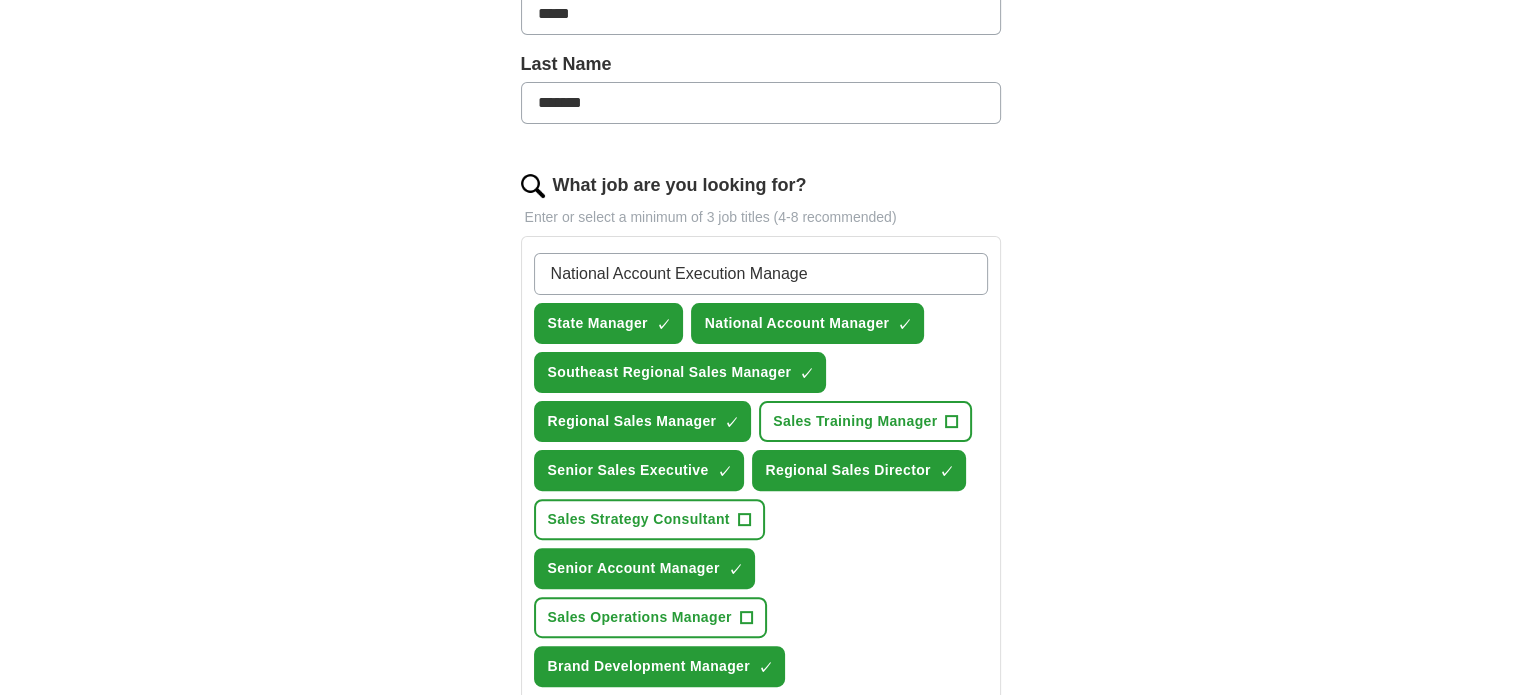 type on "National Account Execution Manager" 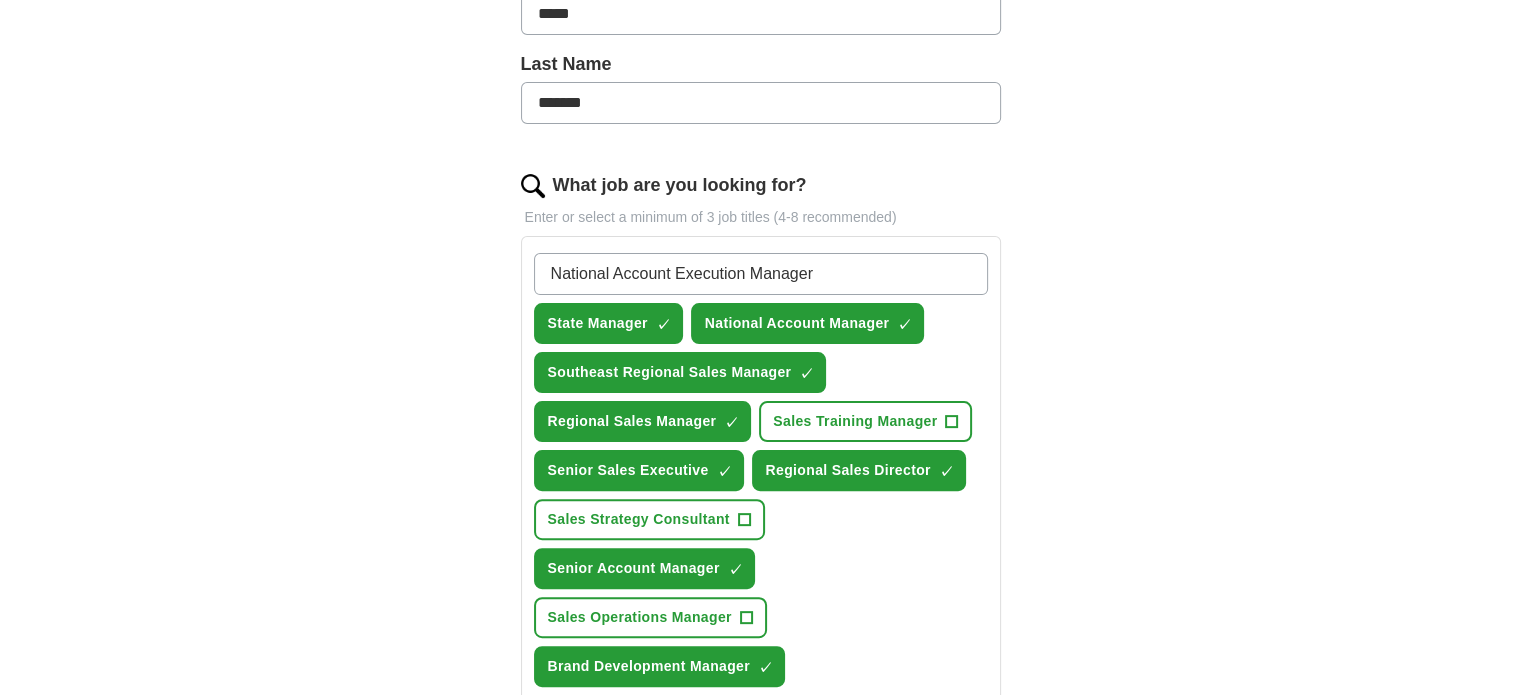 type 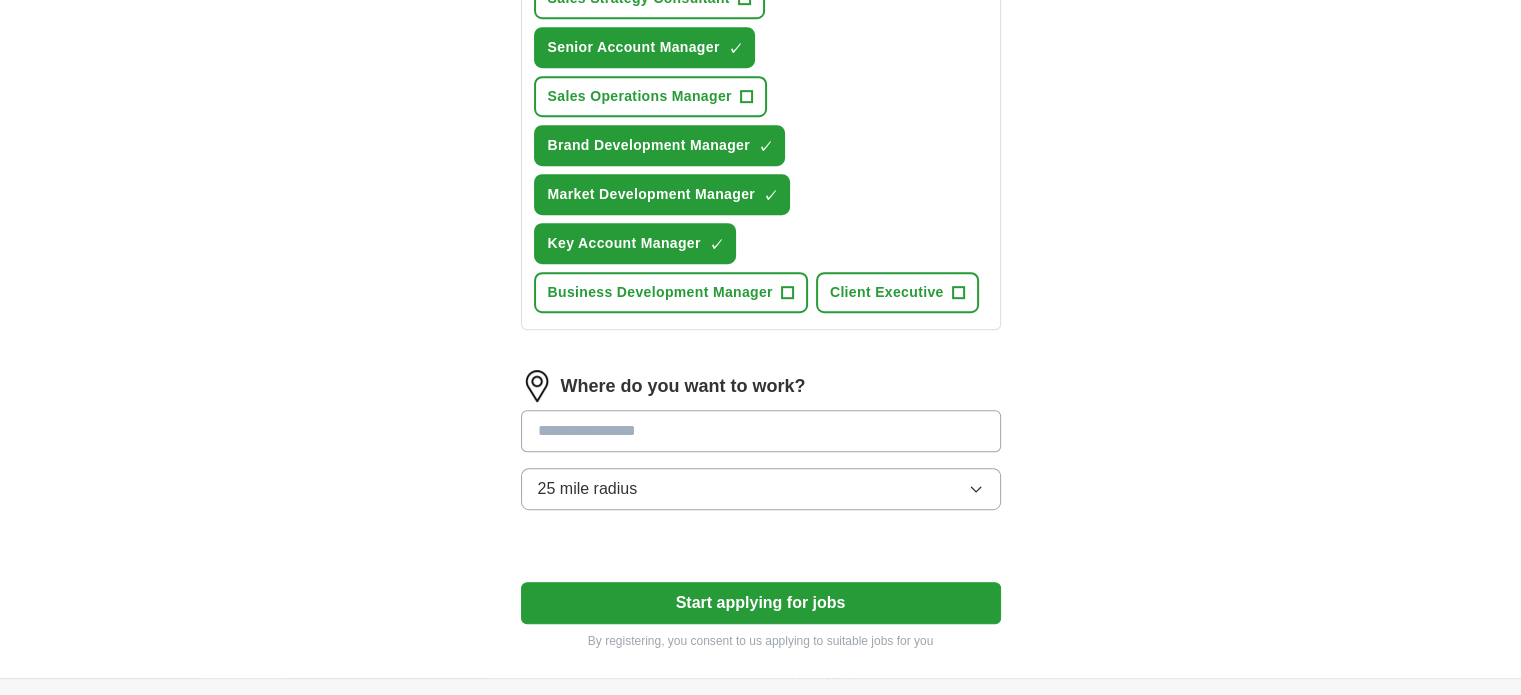 scroll, scrollTop: 1100, scrollLeft: 0, axis: vertical 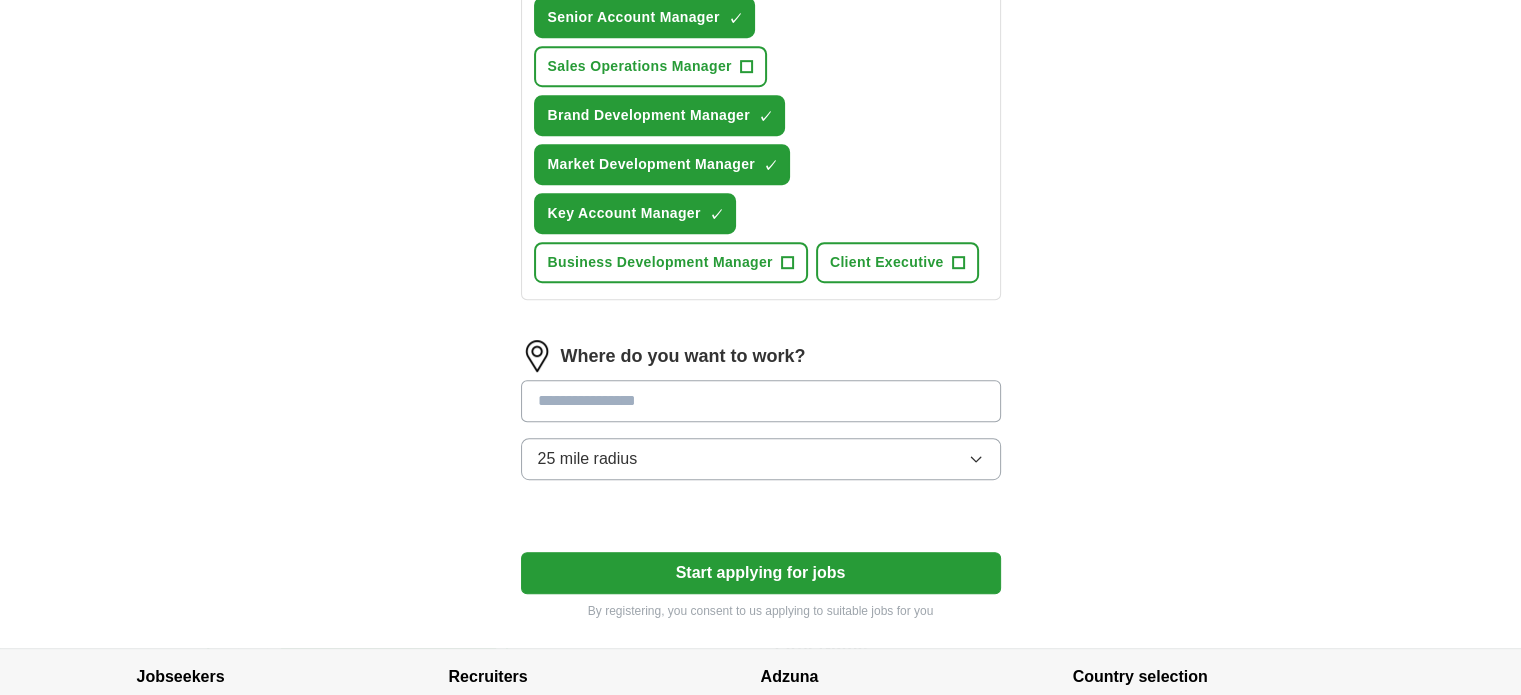click at bounding box center (761, 401) 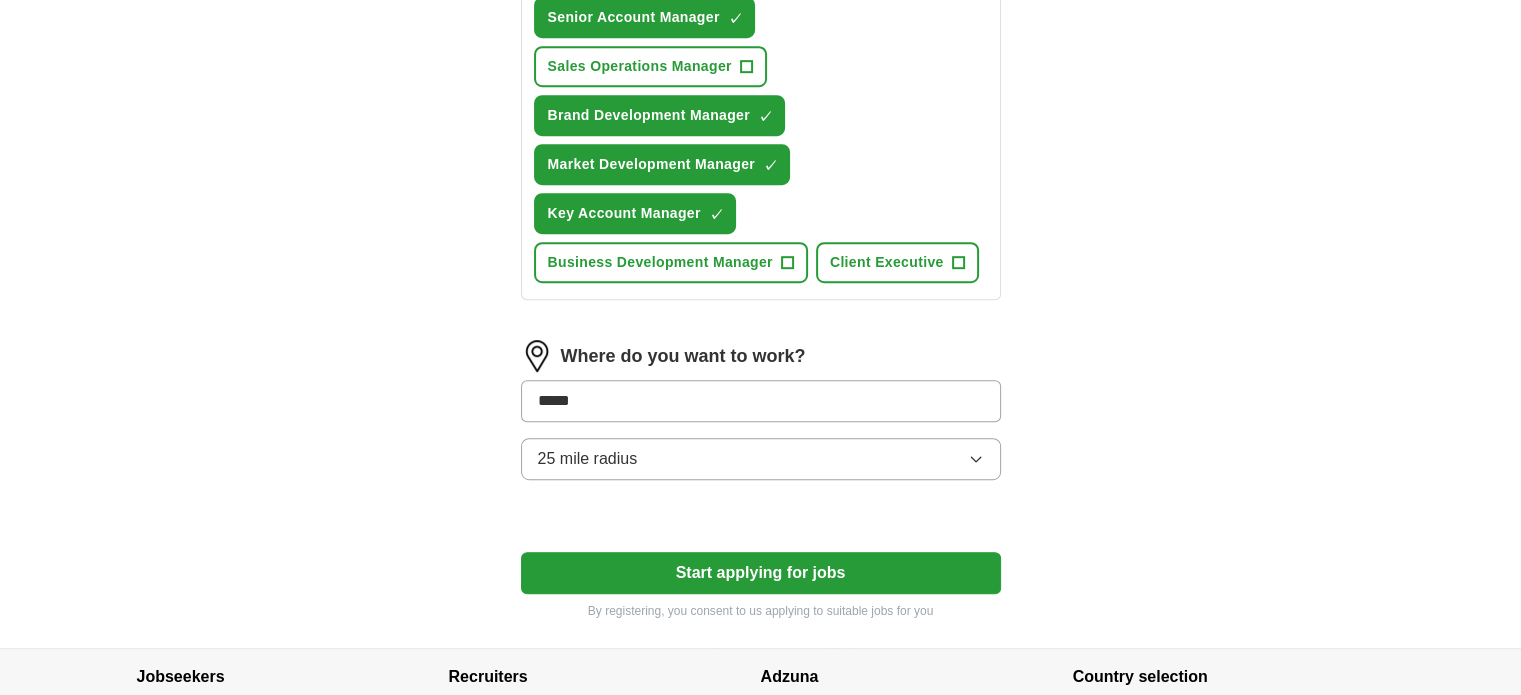 type on "*****" 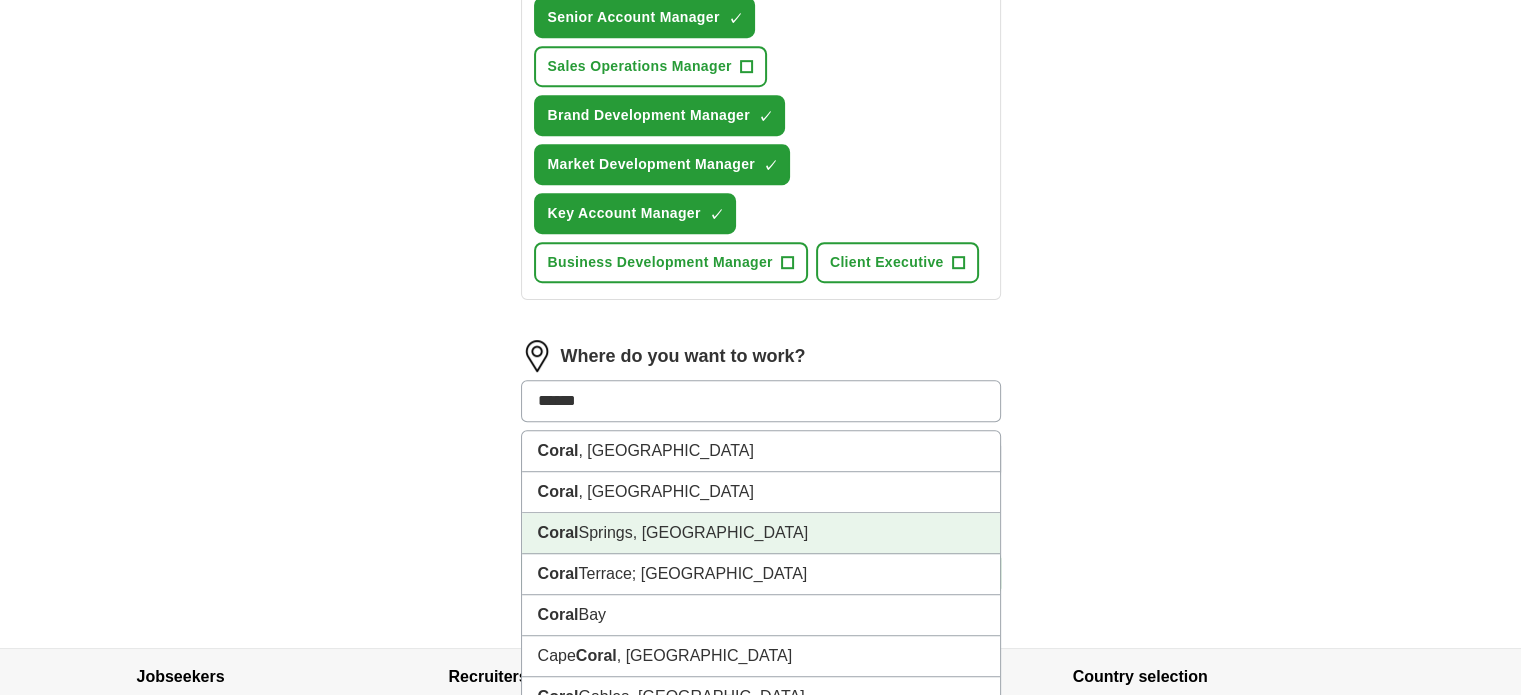 click on "Coral" at bounding box center [558, 532] 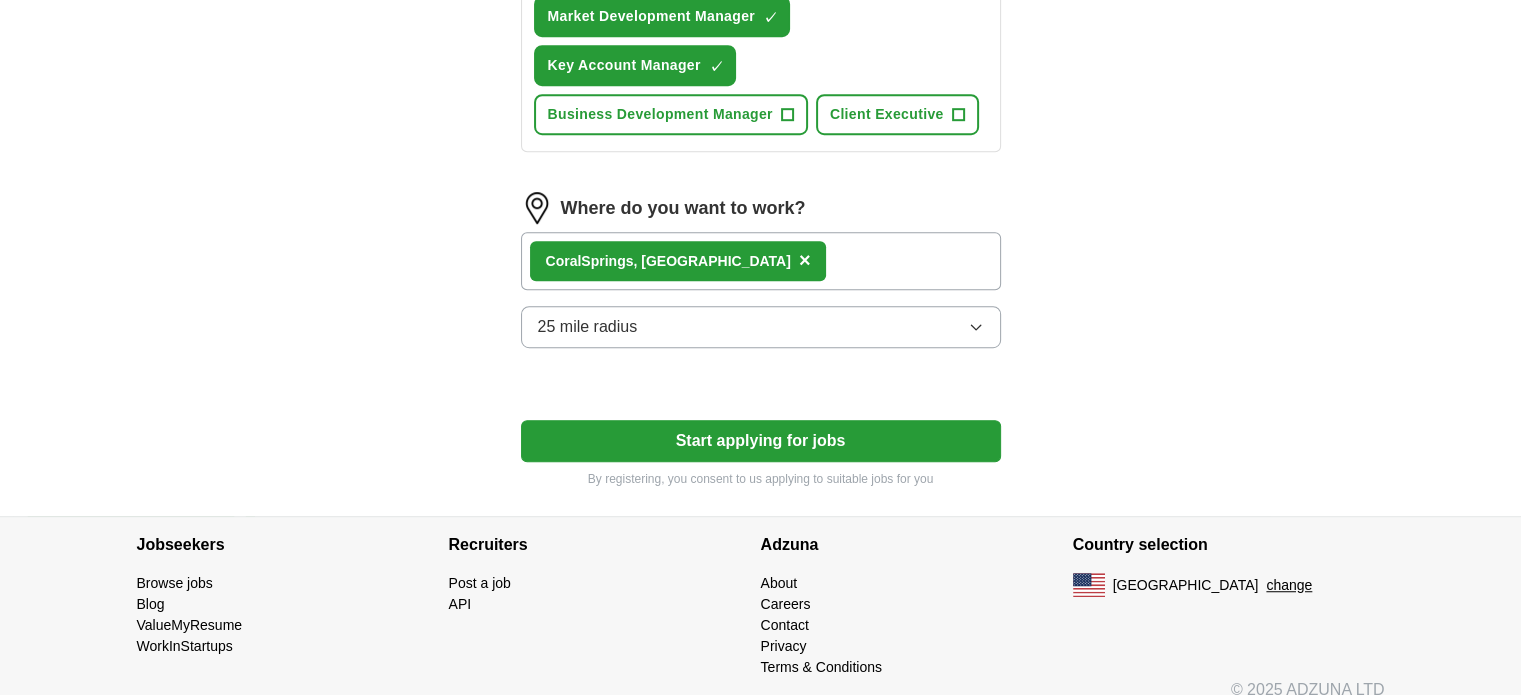 scroll, scrollTop: 1257, scrollLeft: 0, axis: vertical 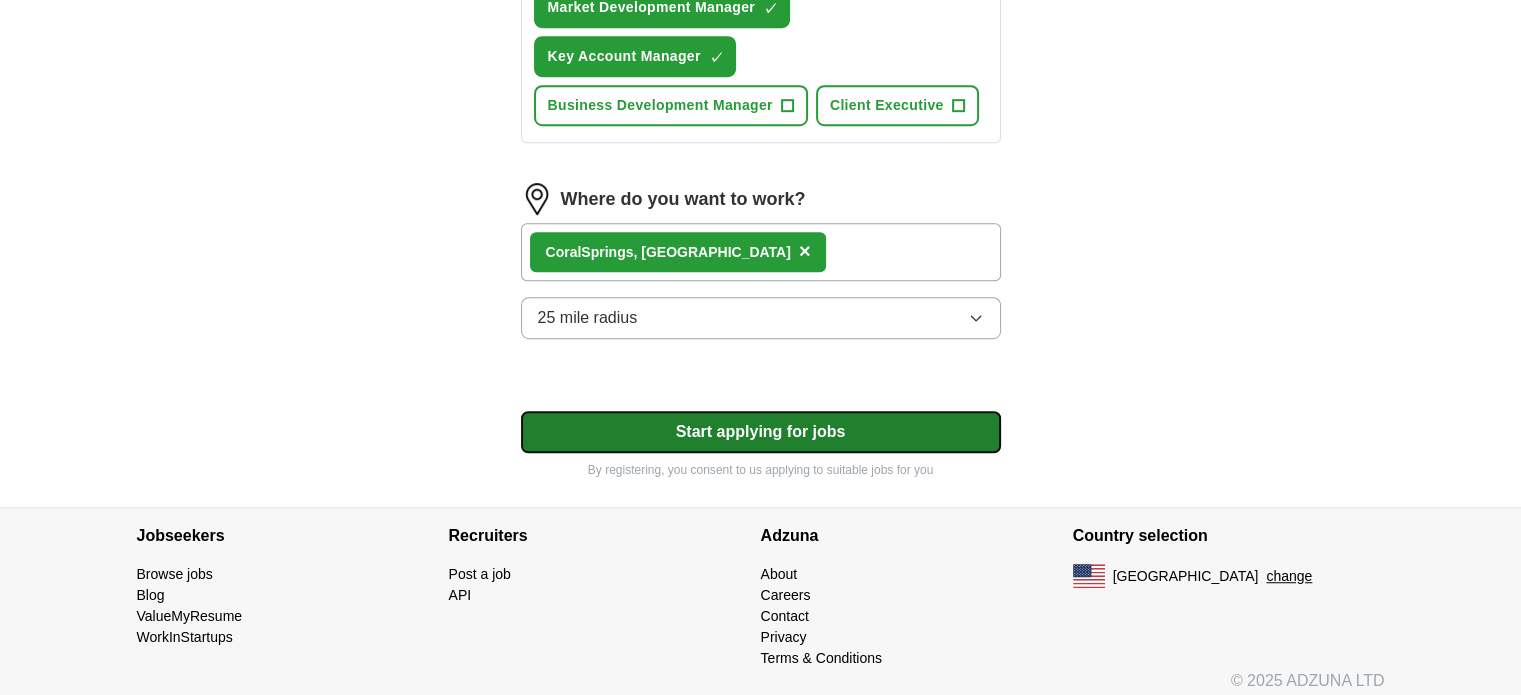 click on "Start applying for jobs" at bounding box center (761, 432) 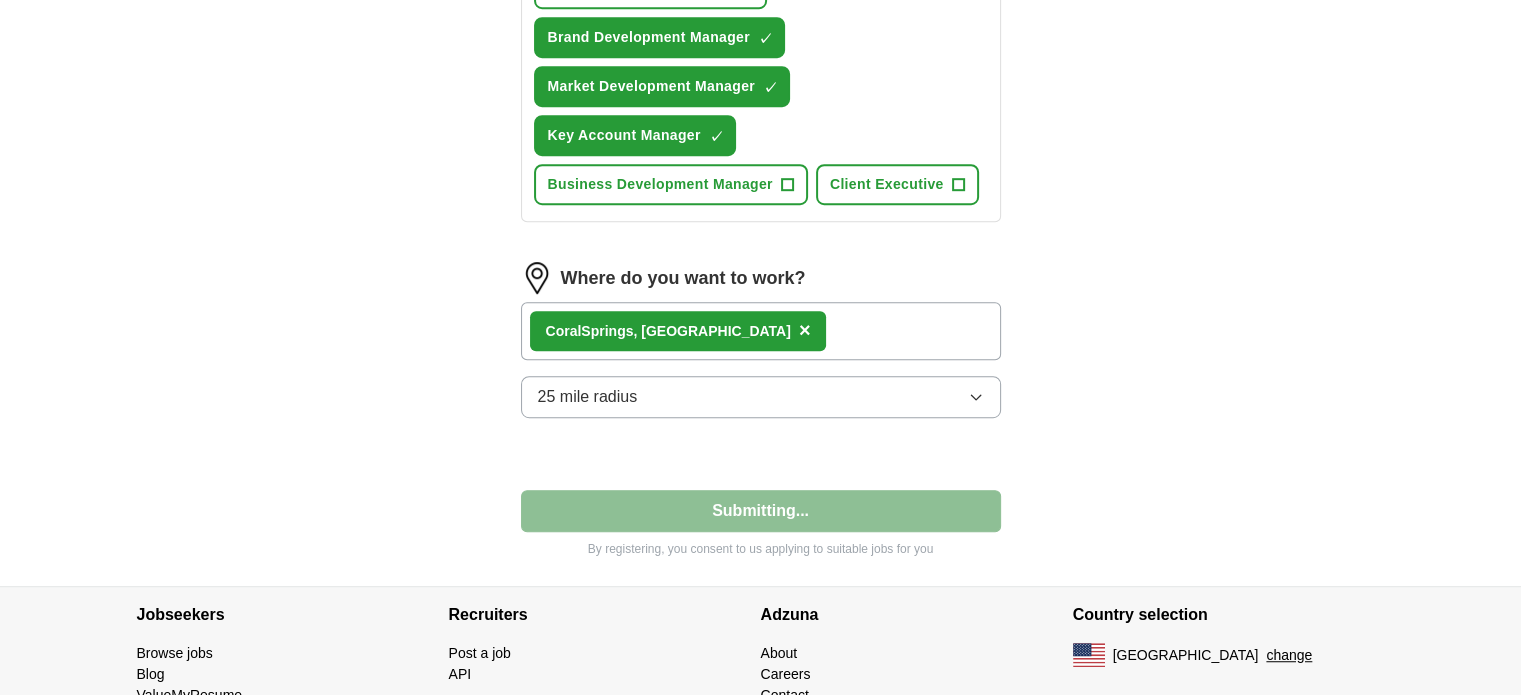 select on "**" 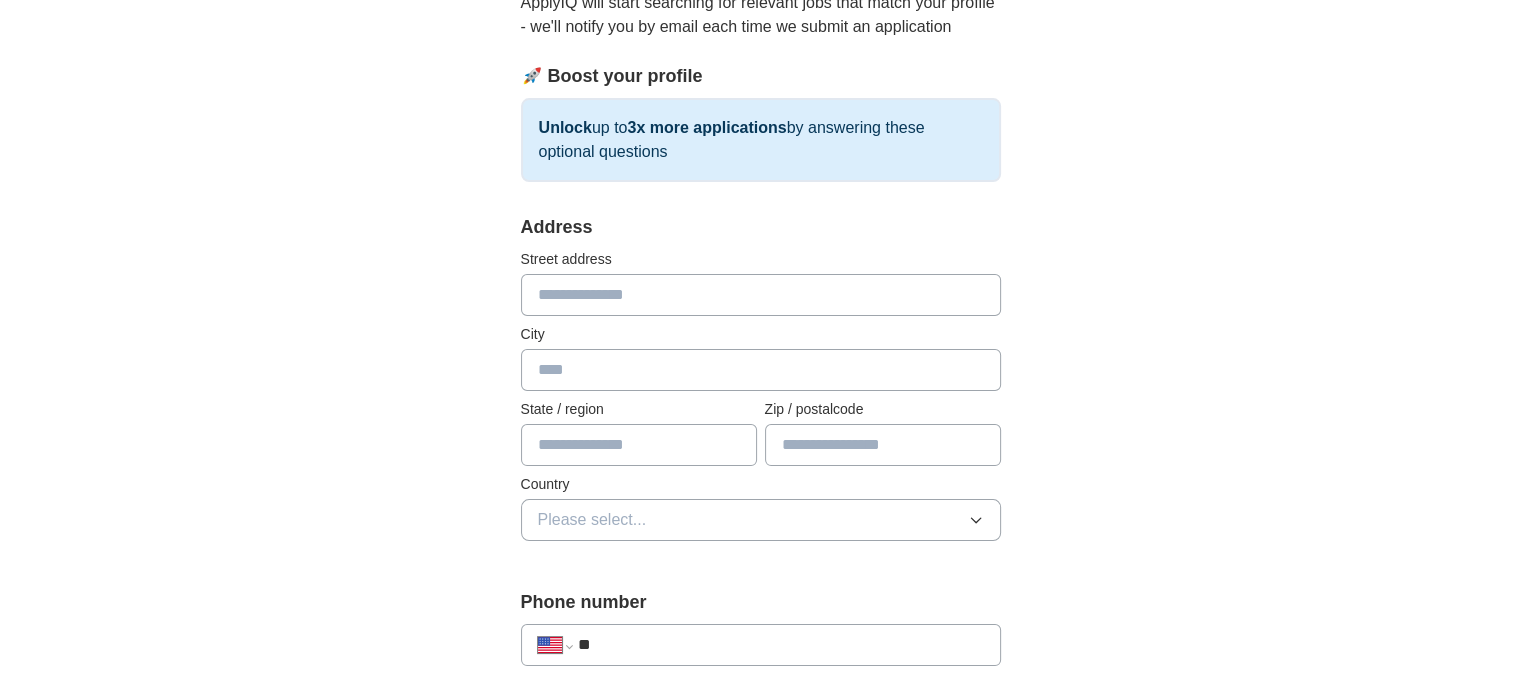 scroll, scrollTop: 300, scrollLeft: 0, axis: vertical 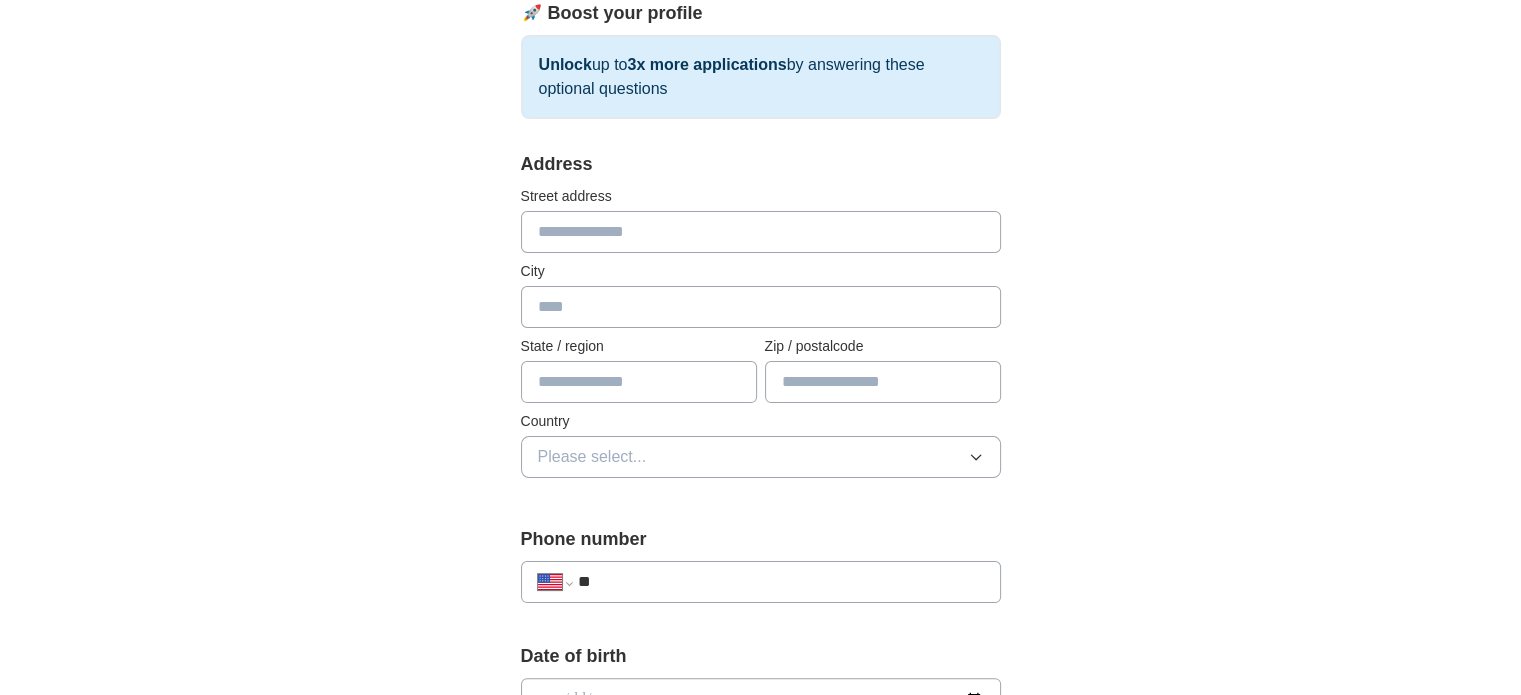 click at bounding box center [761, 232] 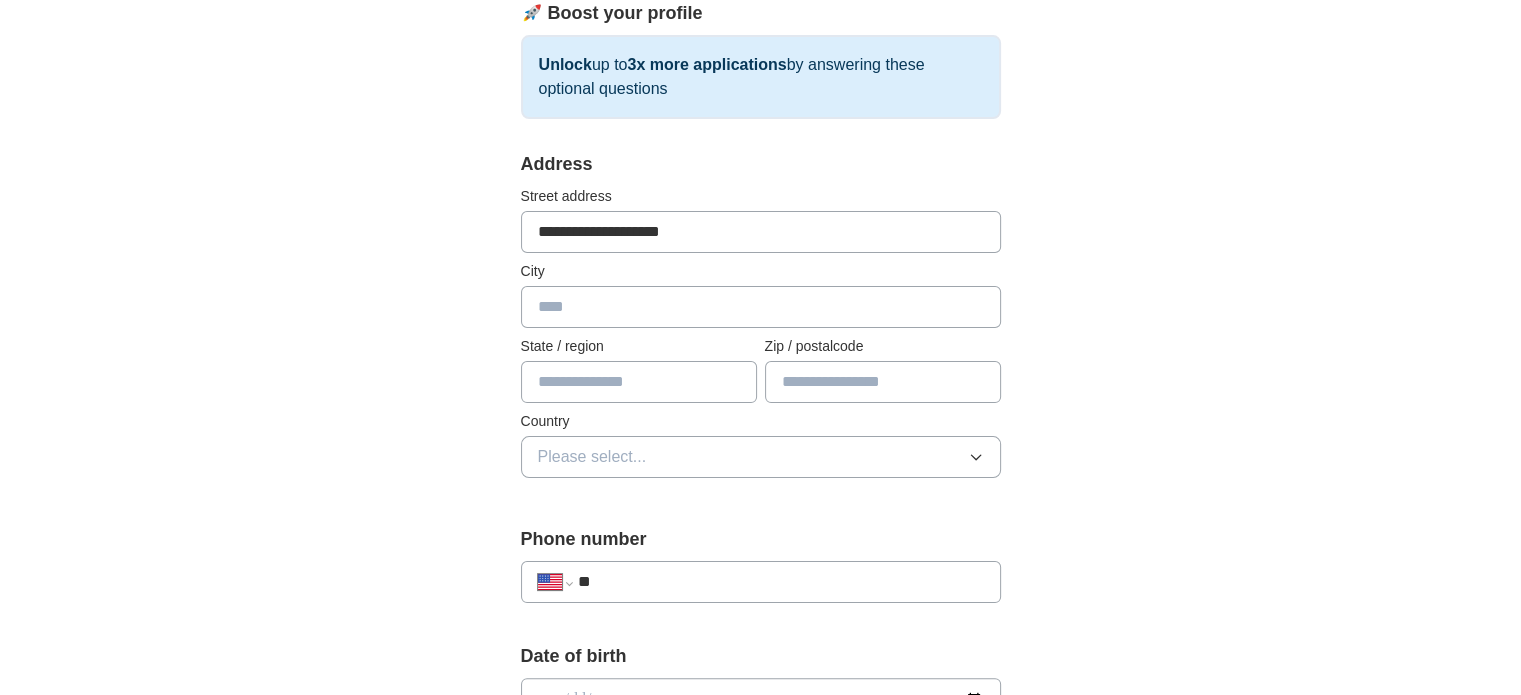 type on "**********" 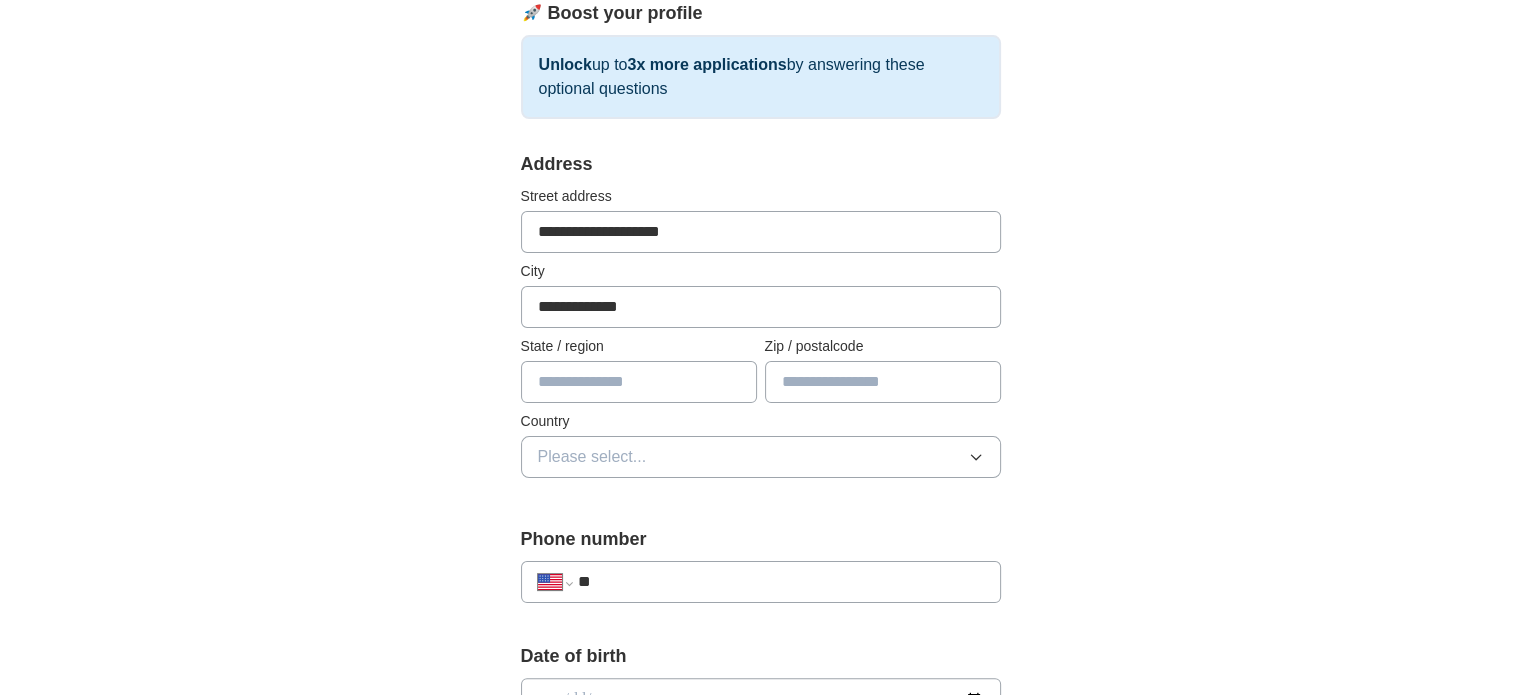 type on "*******" 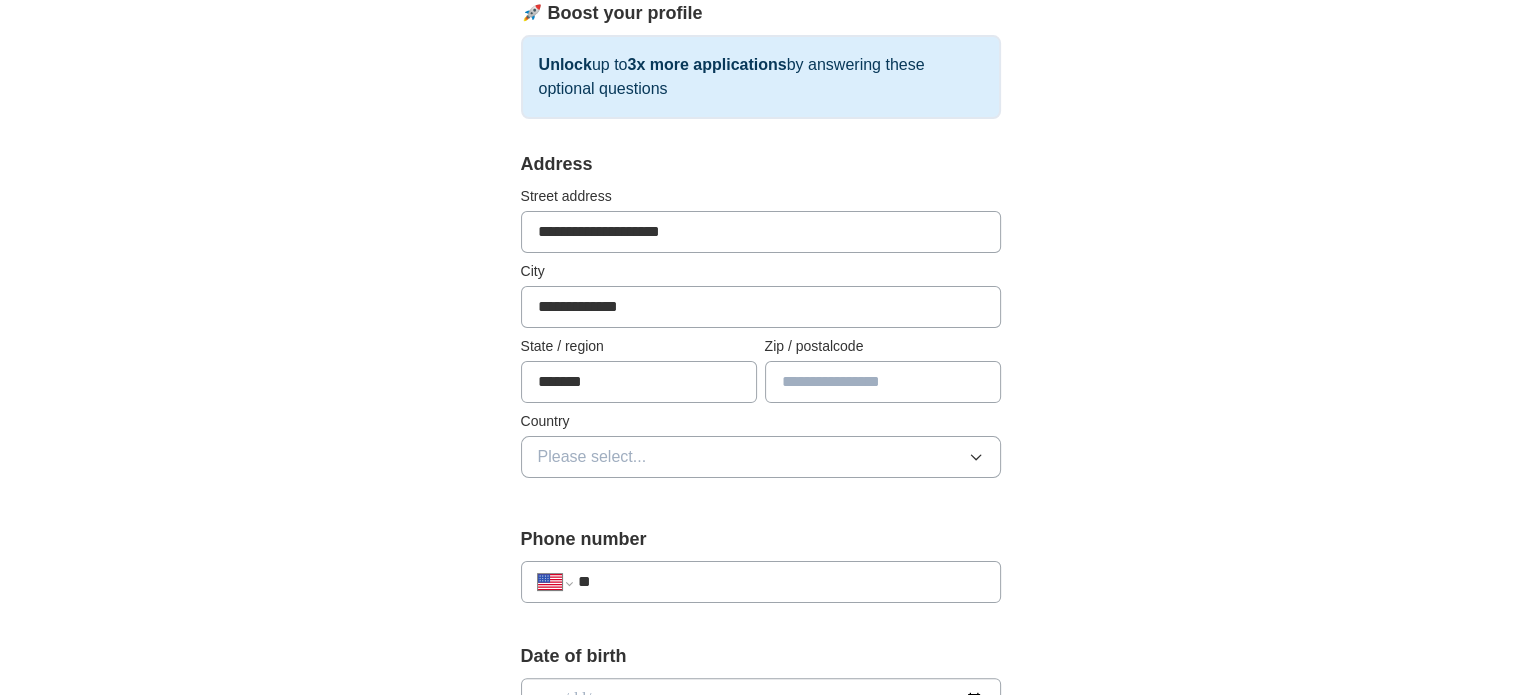 type on "*****" 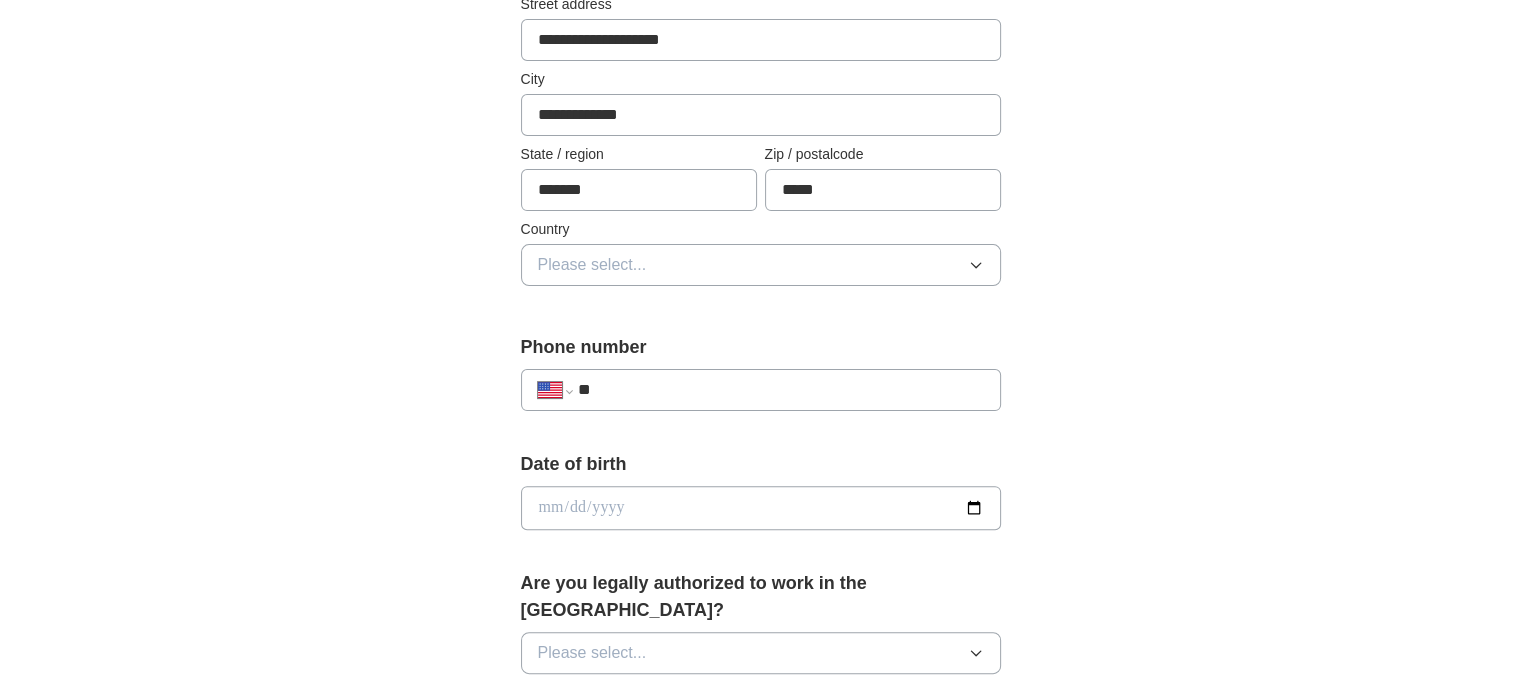 scroll, scrollTop: 500, scrollLeft: 0, axis: vertical 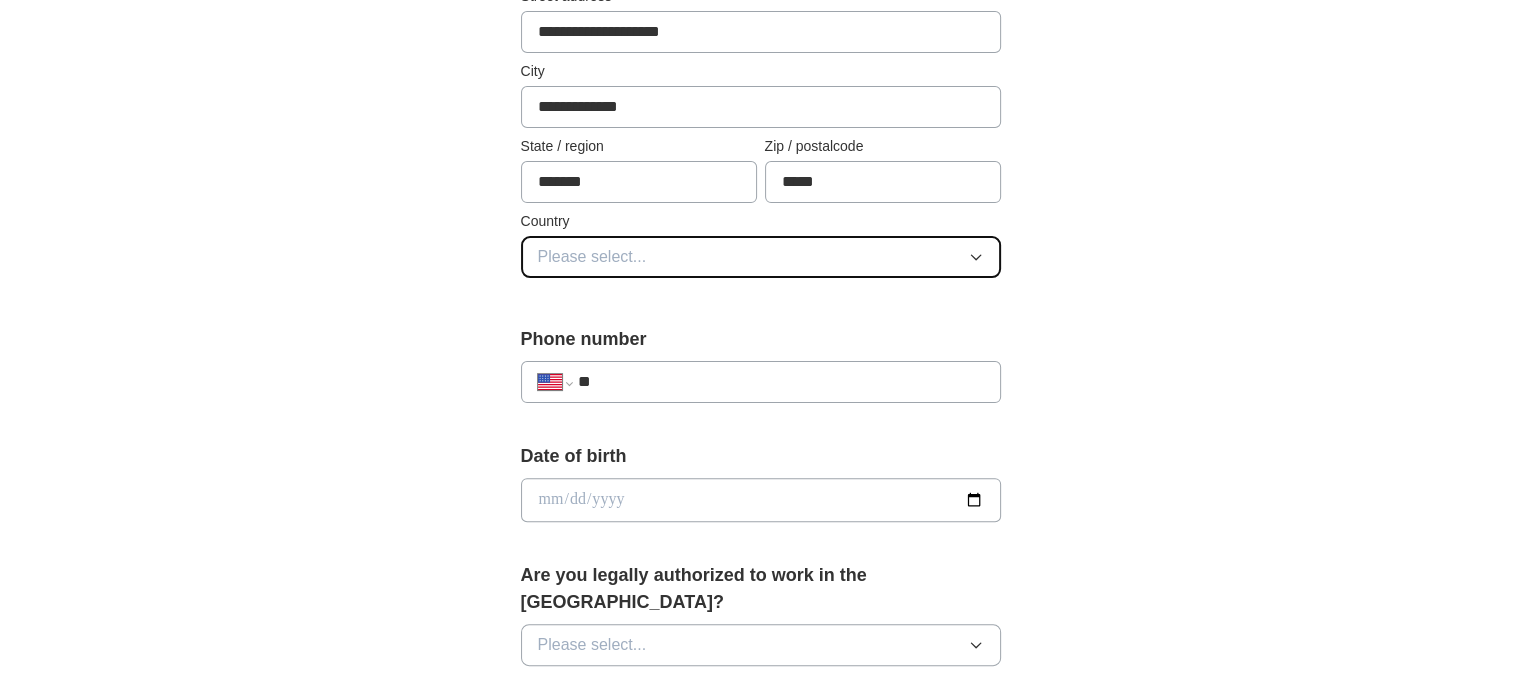 click 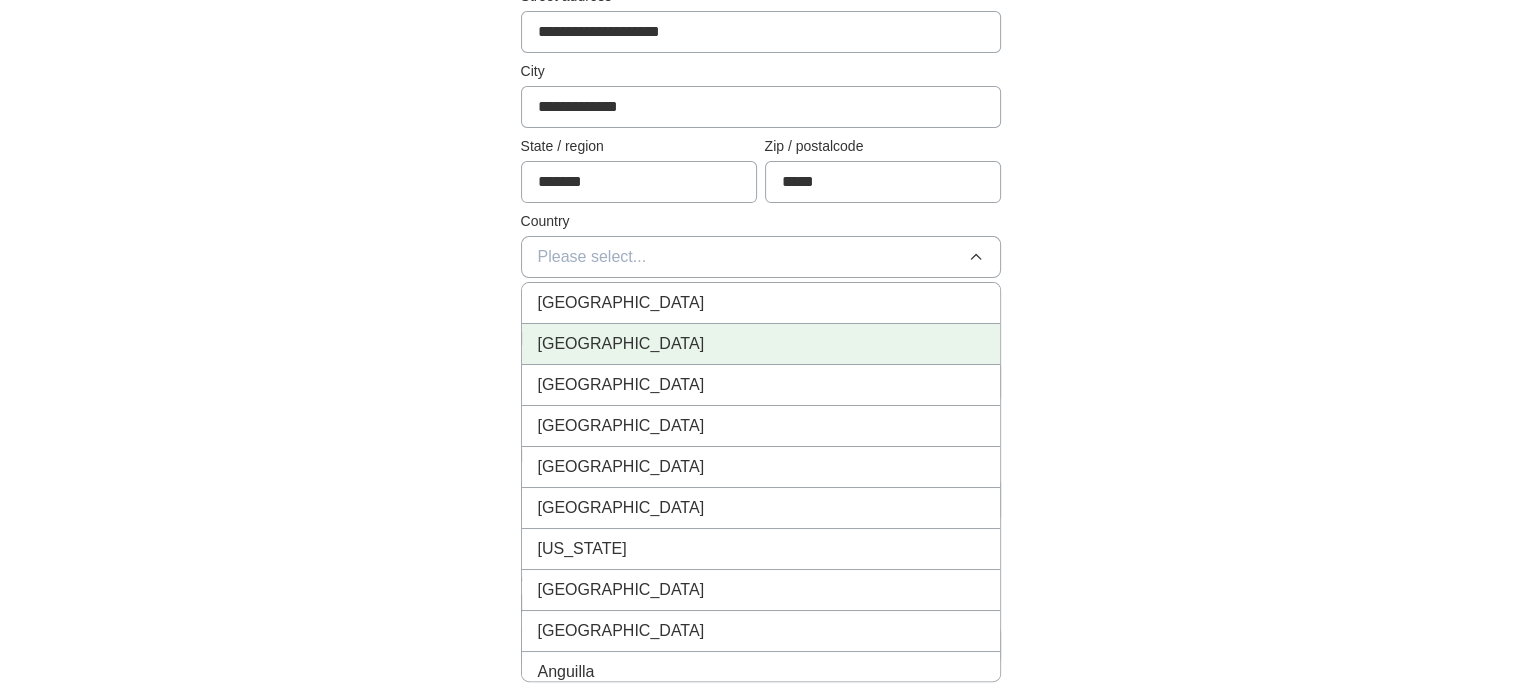 click on "[GEOGRAPHIC_DATA]" at bounding box center (761, 344) 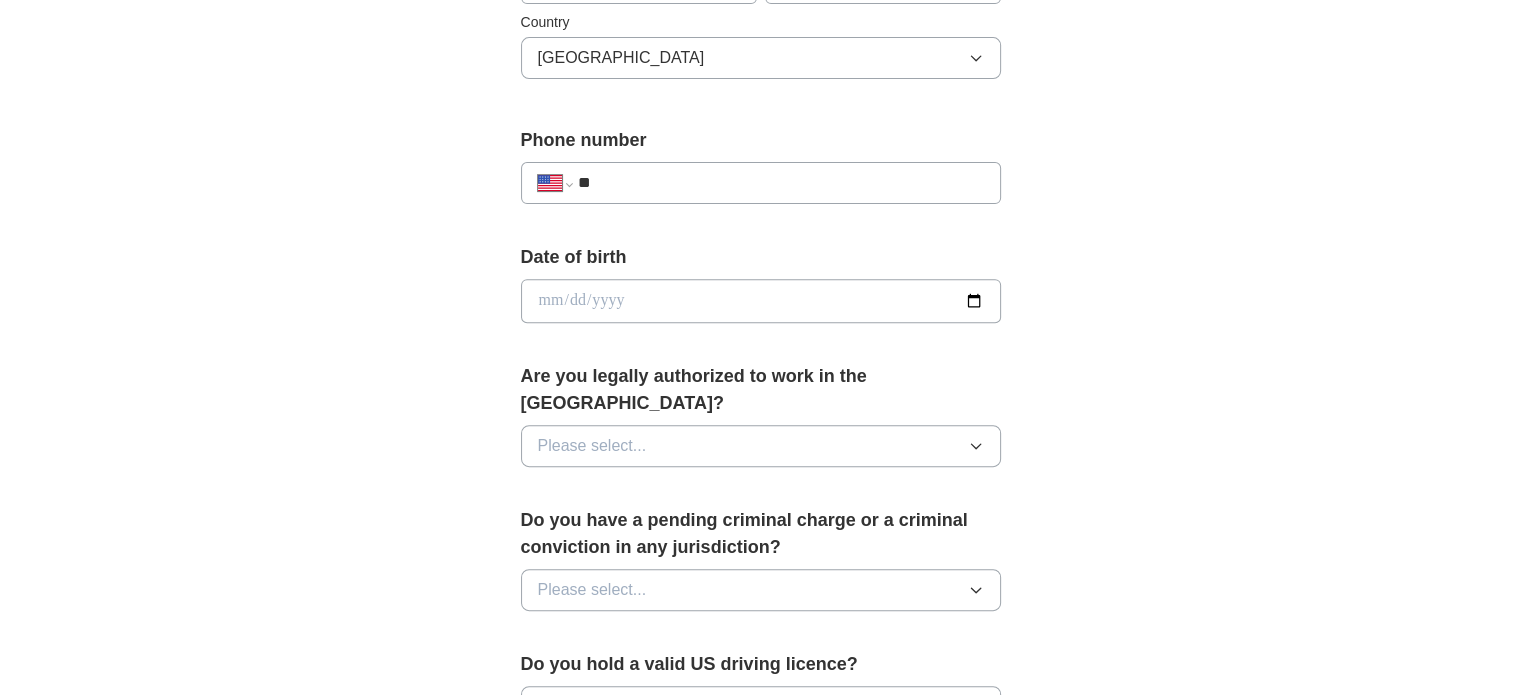 scroll, scrollTop: 700, scrollLeft: 0, axis: vertical 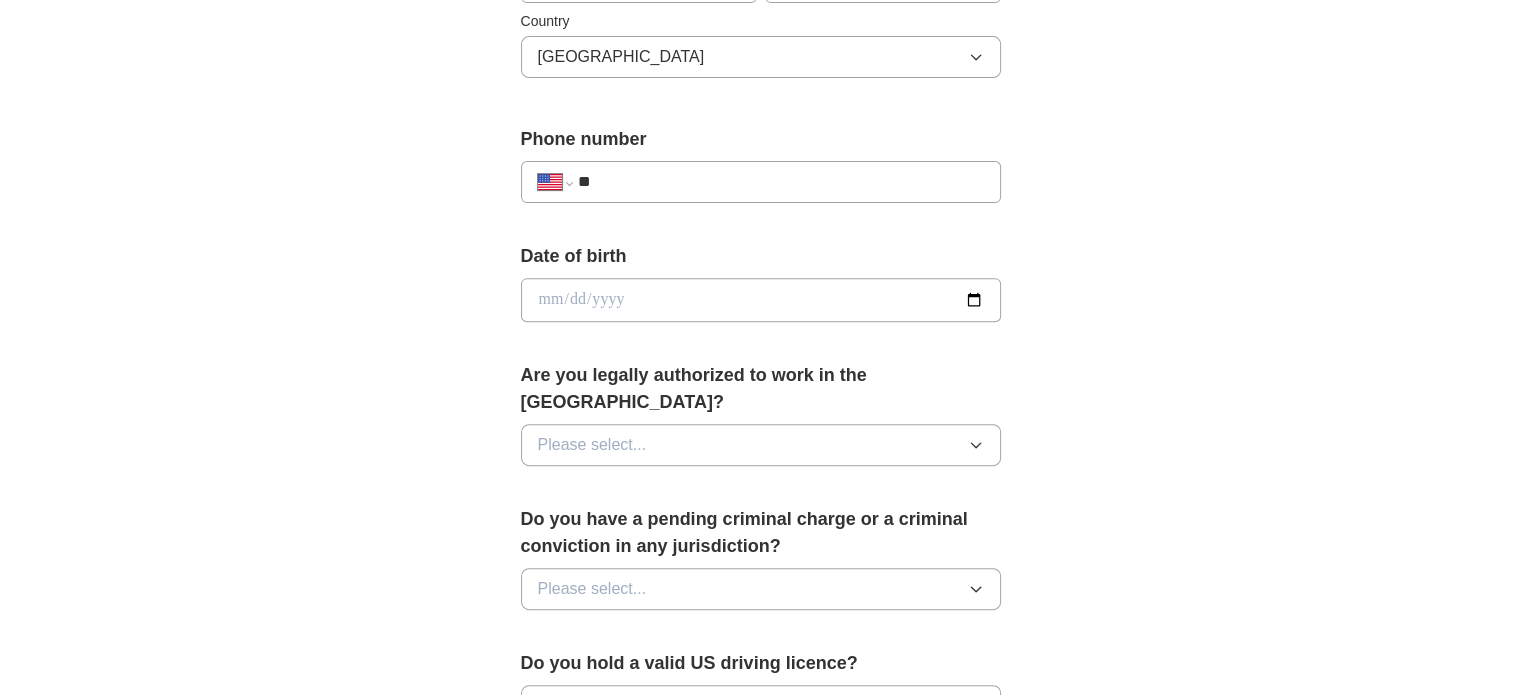 click at bounding box center [761, 300] 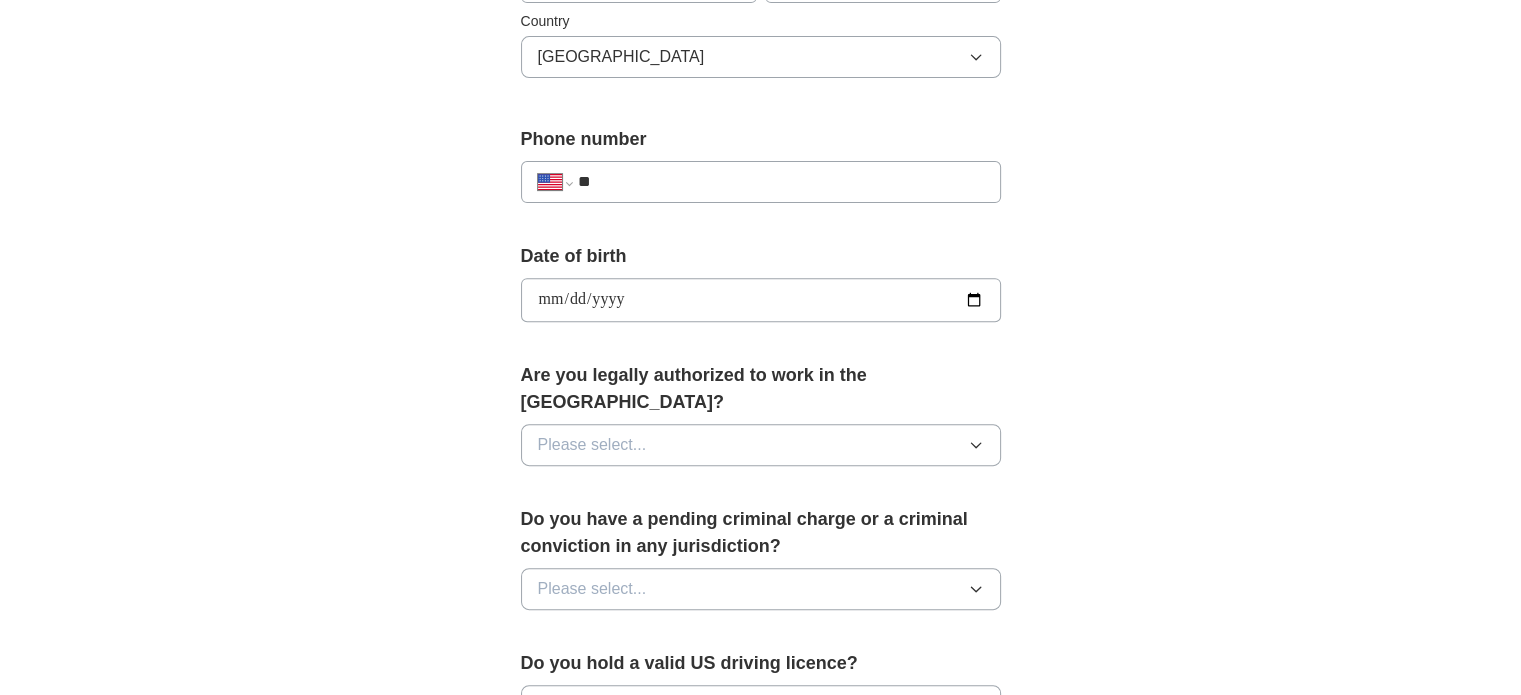 type on "**********" 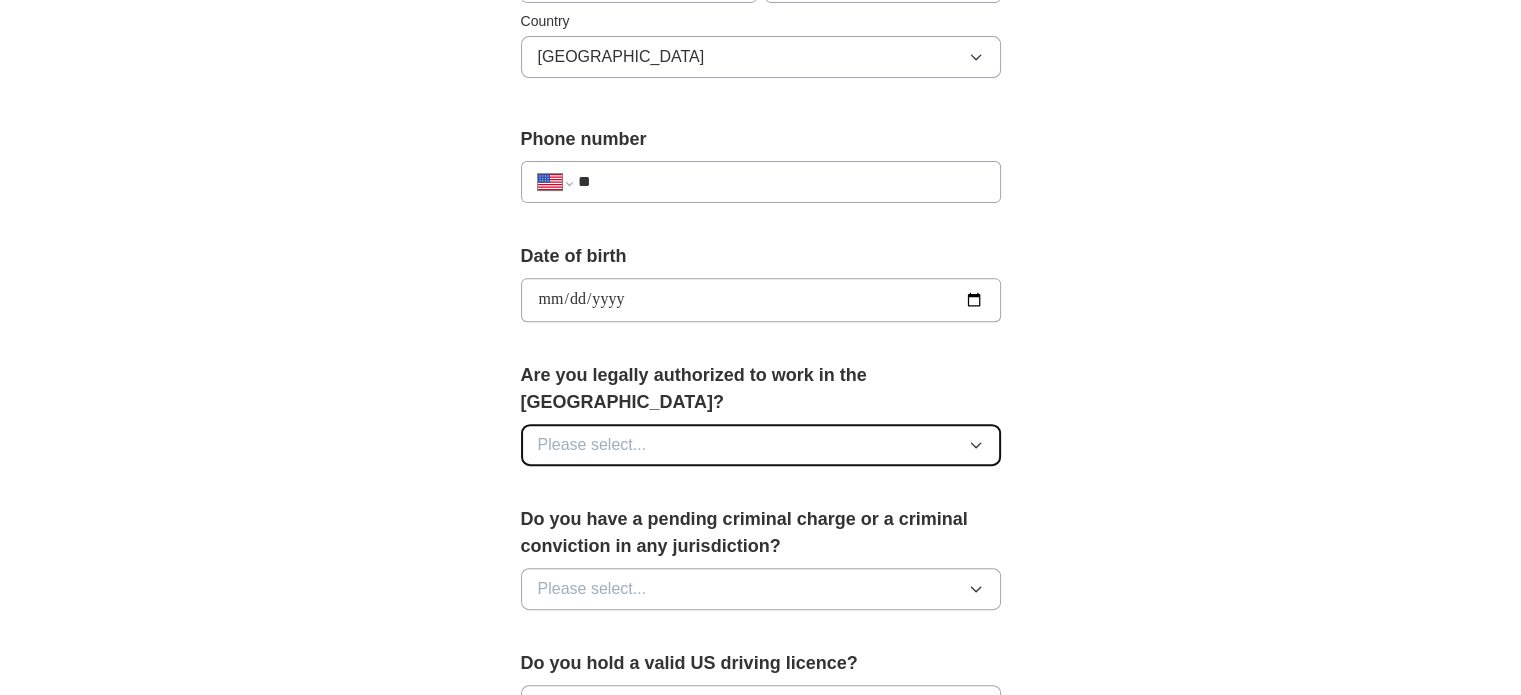 click 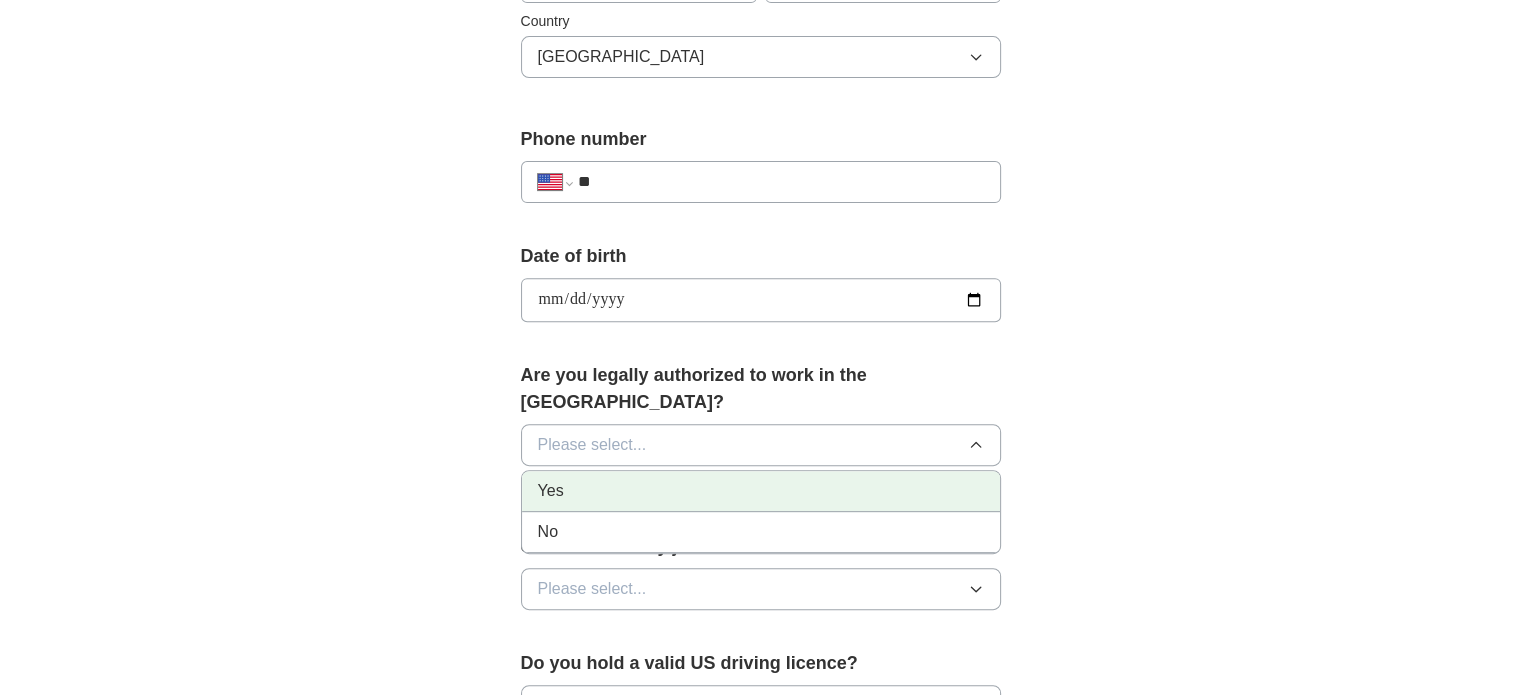 click on "Yes" at bounding box center (761, 491) 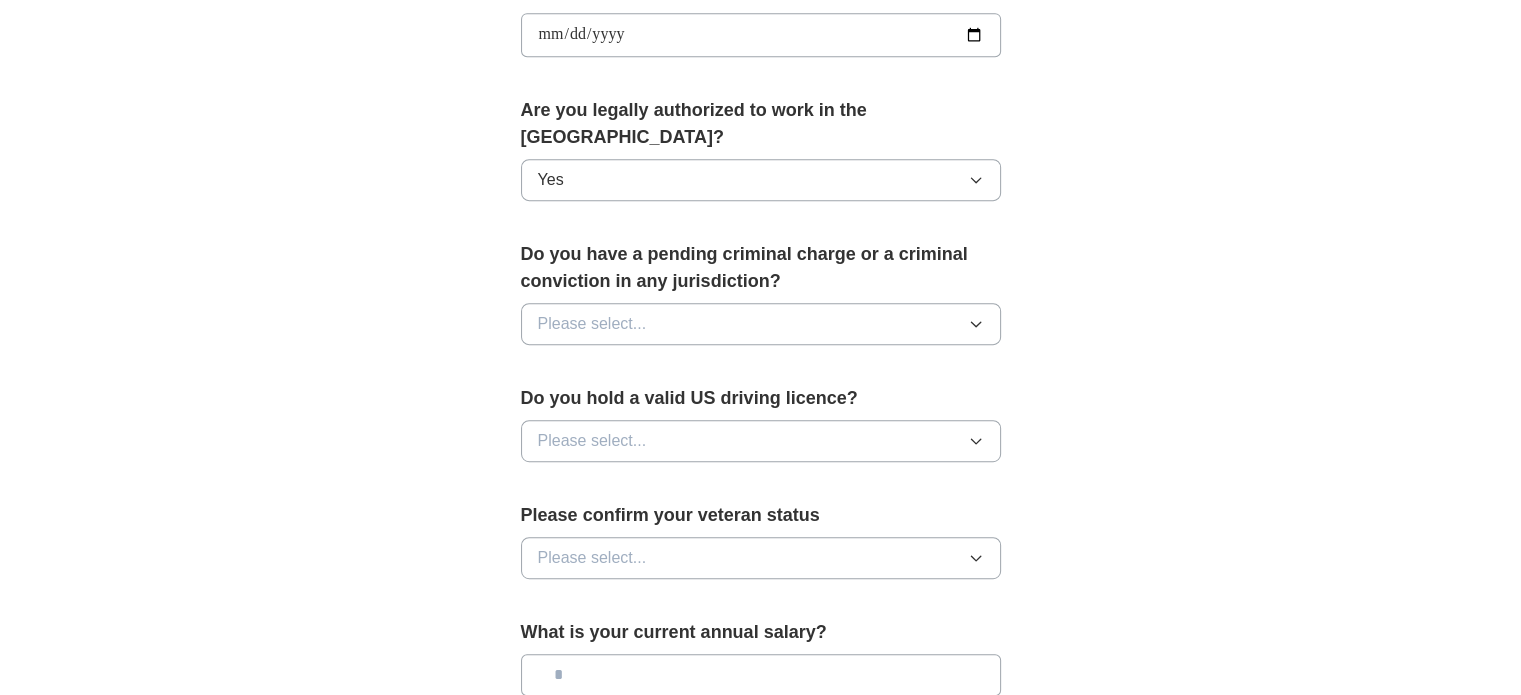 scroll, scrollTop: 1000, scrollLeft: 0, axis: vertical 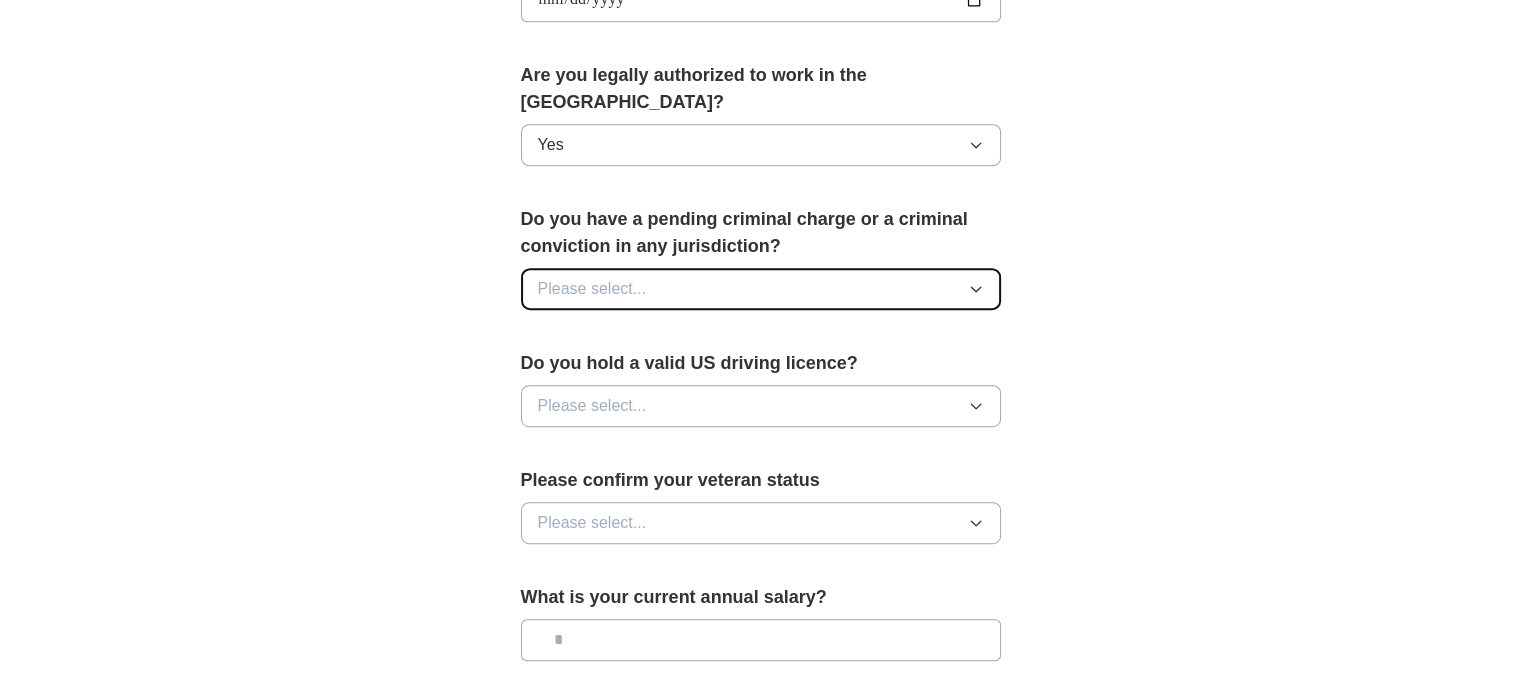 click 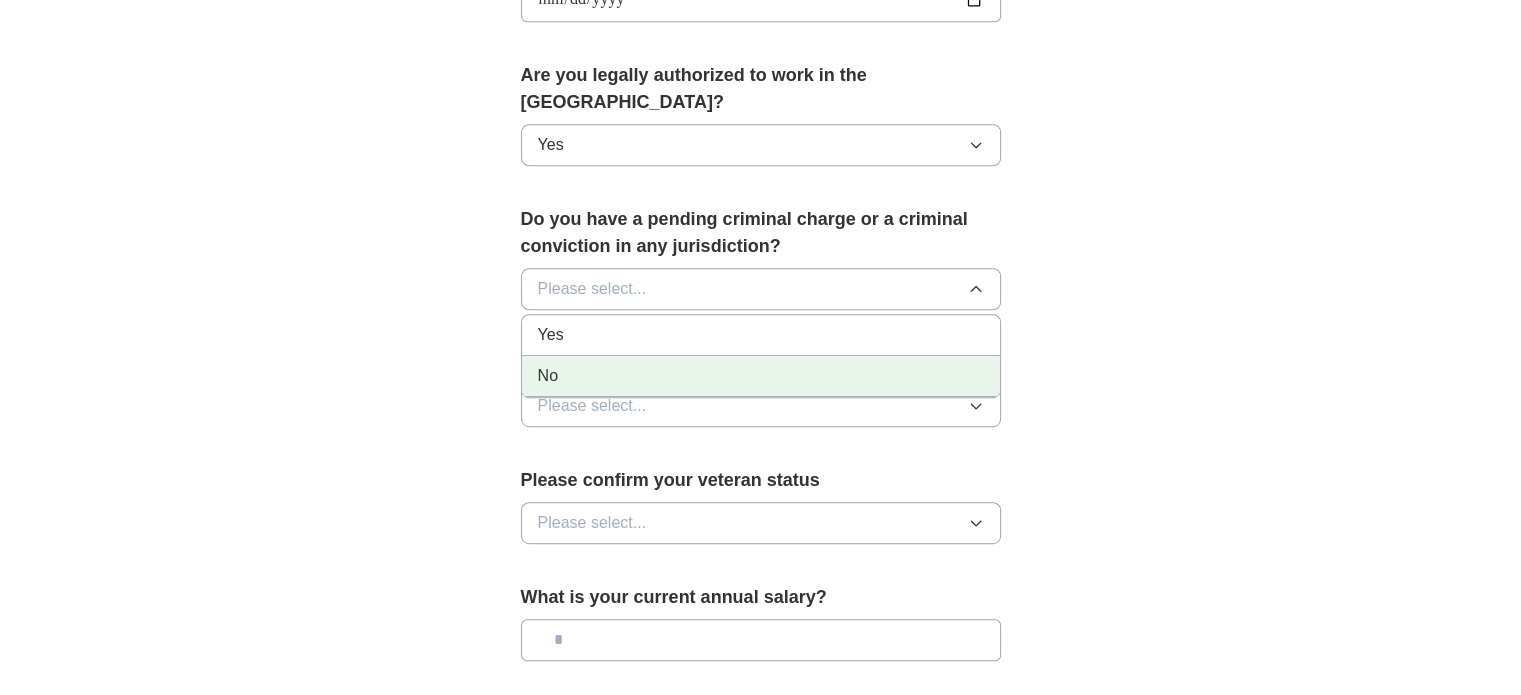 click on "No" at bounding box center [761, 376] 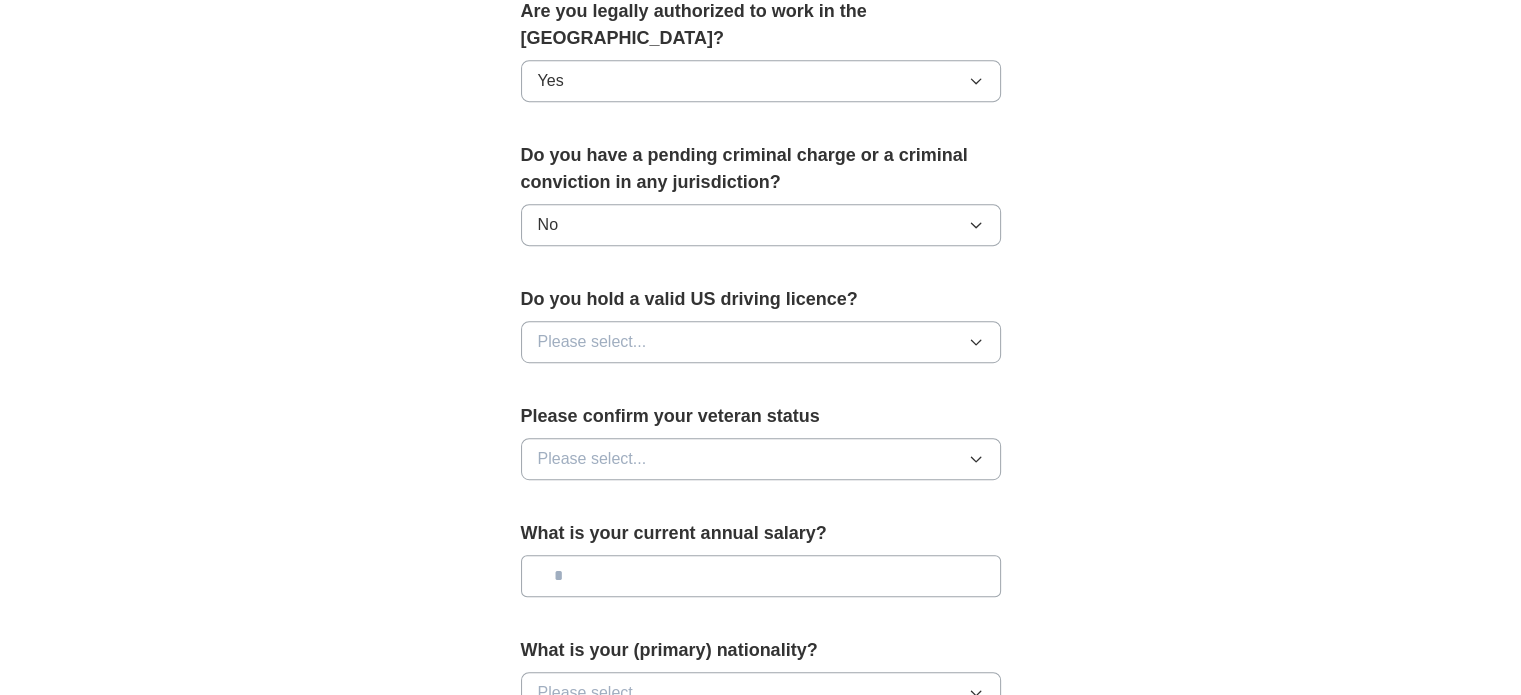 scroll, scrollTop: 1100, scrollLeft: 0, axis: vertical 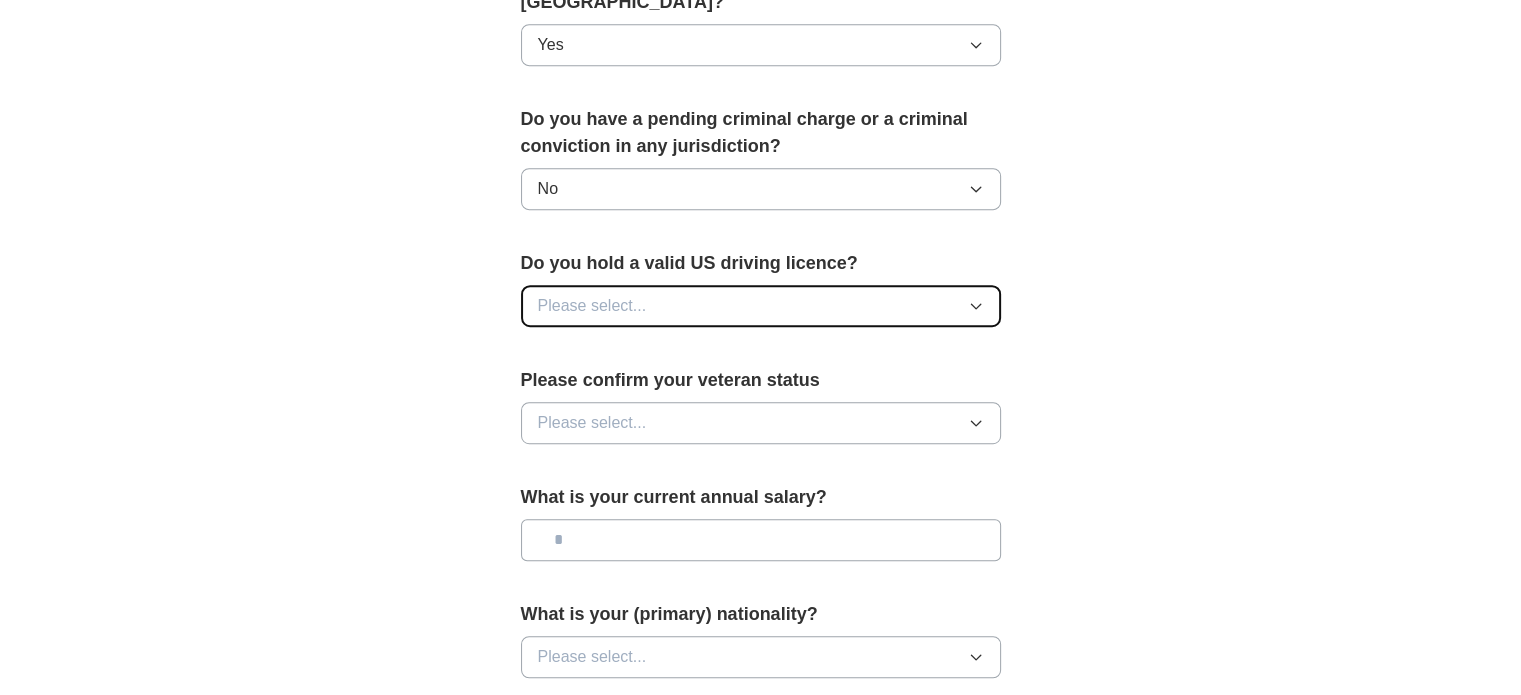 click 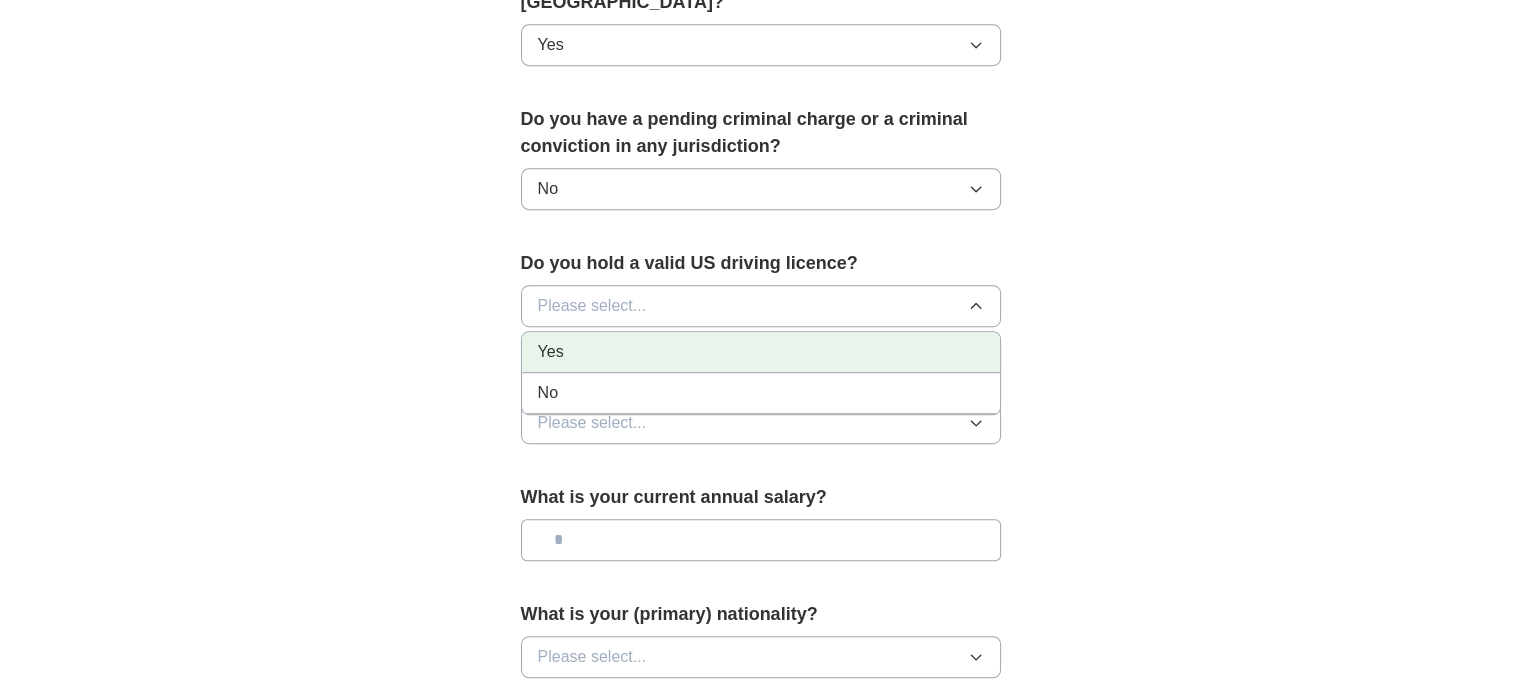click on "Yes" at bounding box center (761, 352) 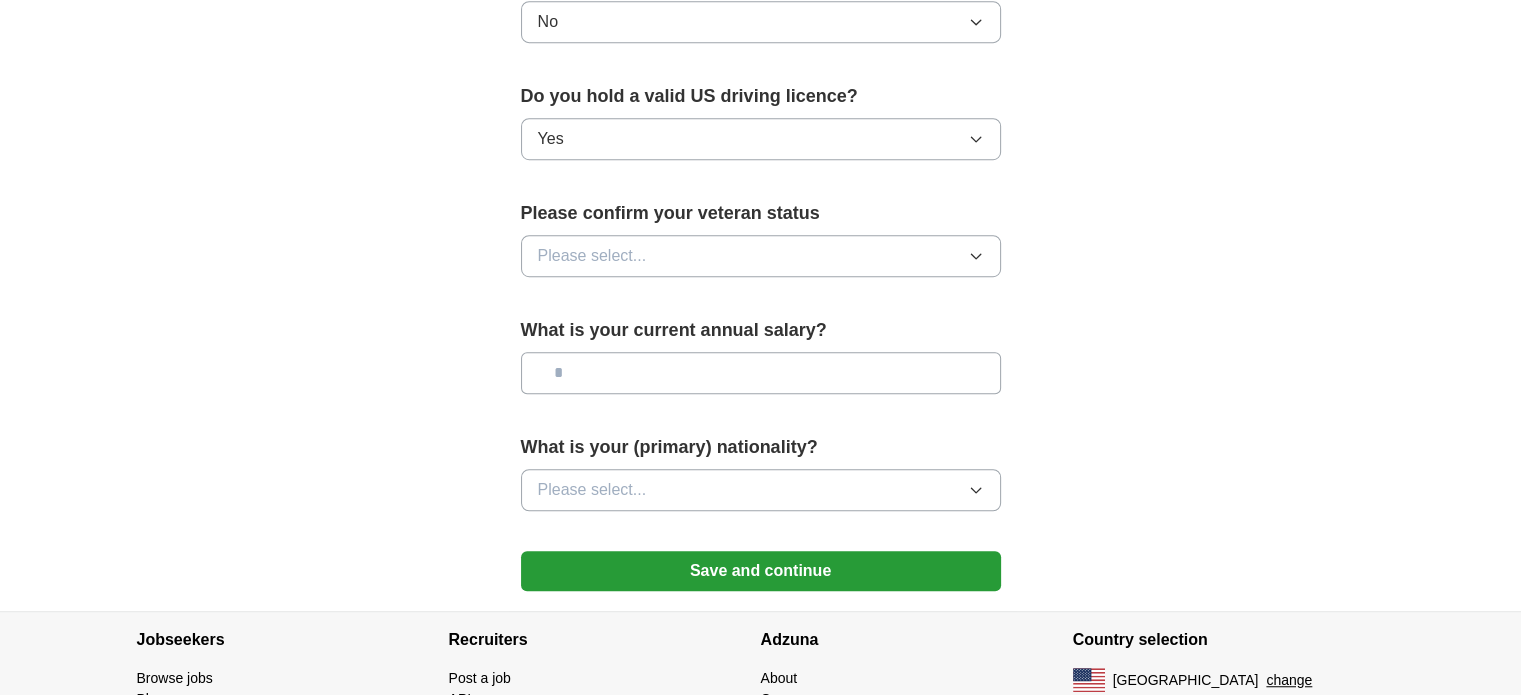 scroll, scrollTop: 1300, scrollLeft: 0, axis: vertical 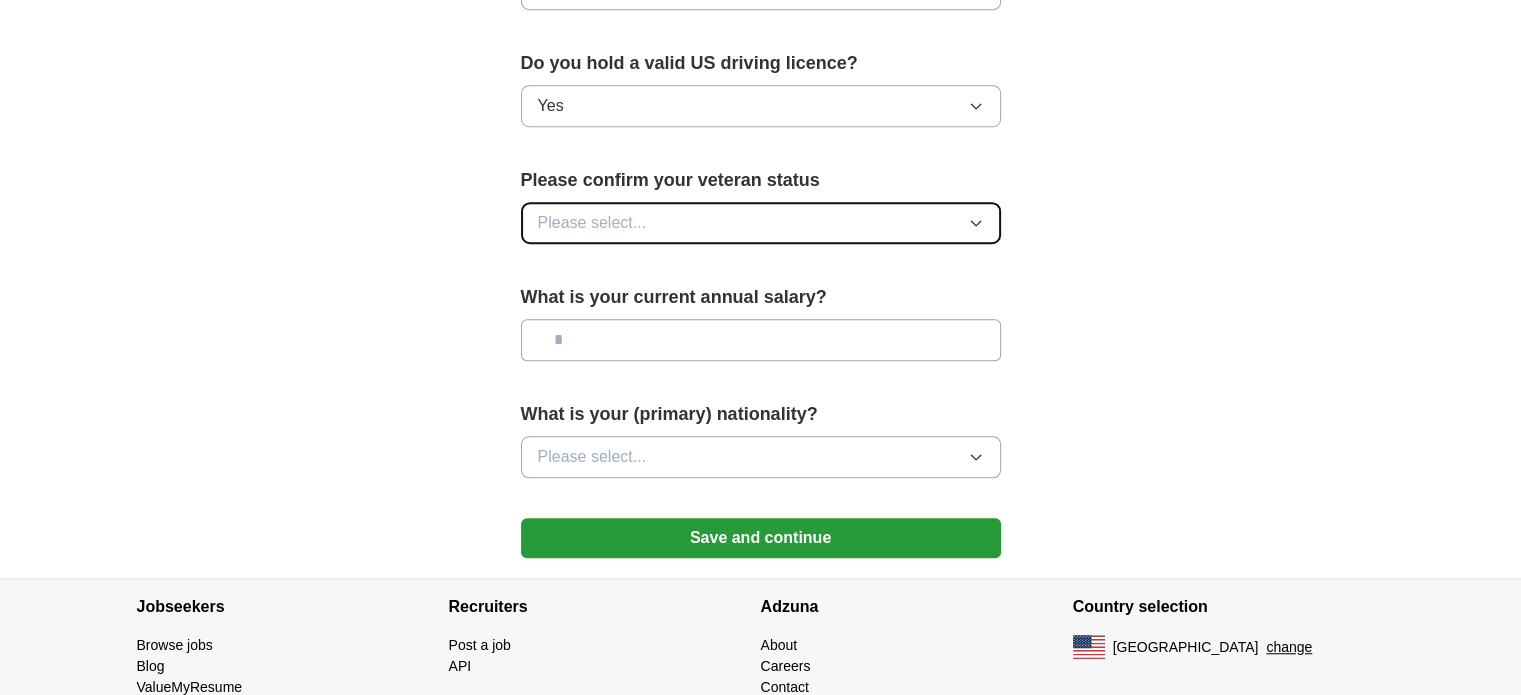 click 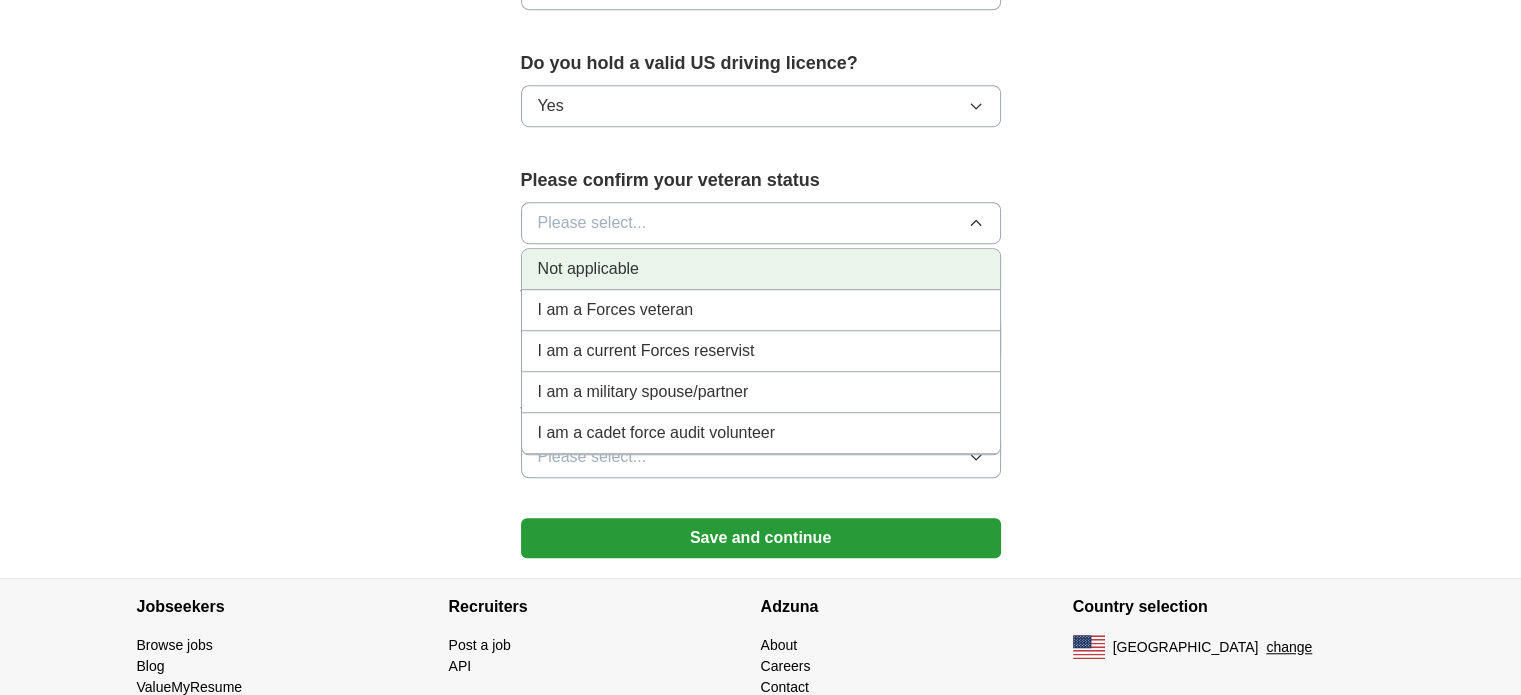 click on "Not applicable" at bounding box center (761, 269) 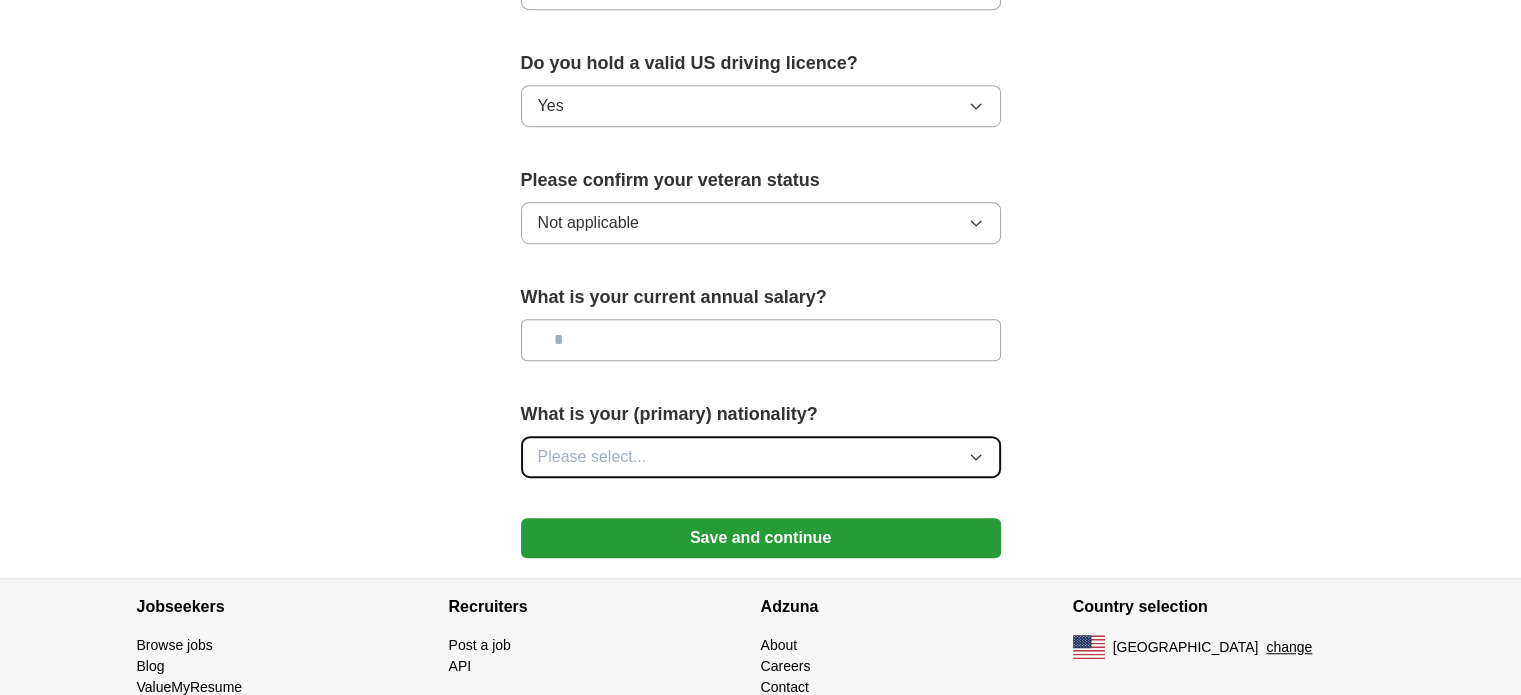 click 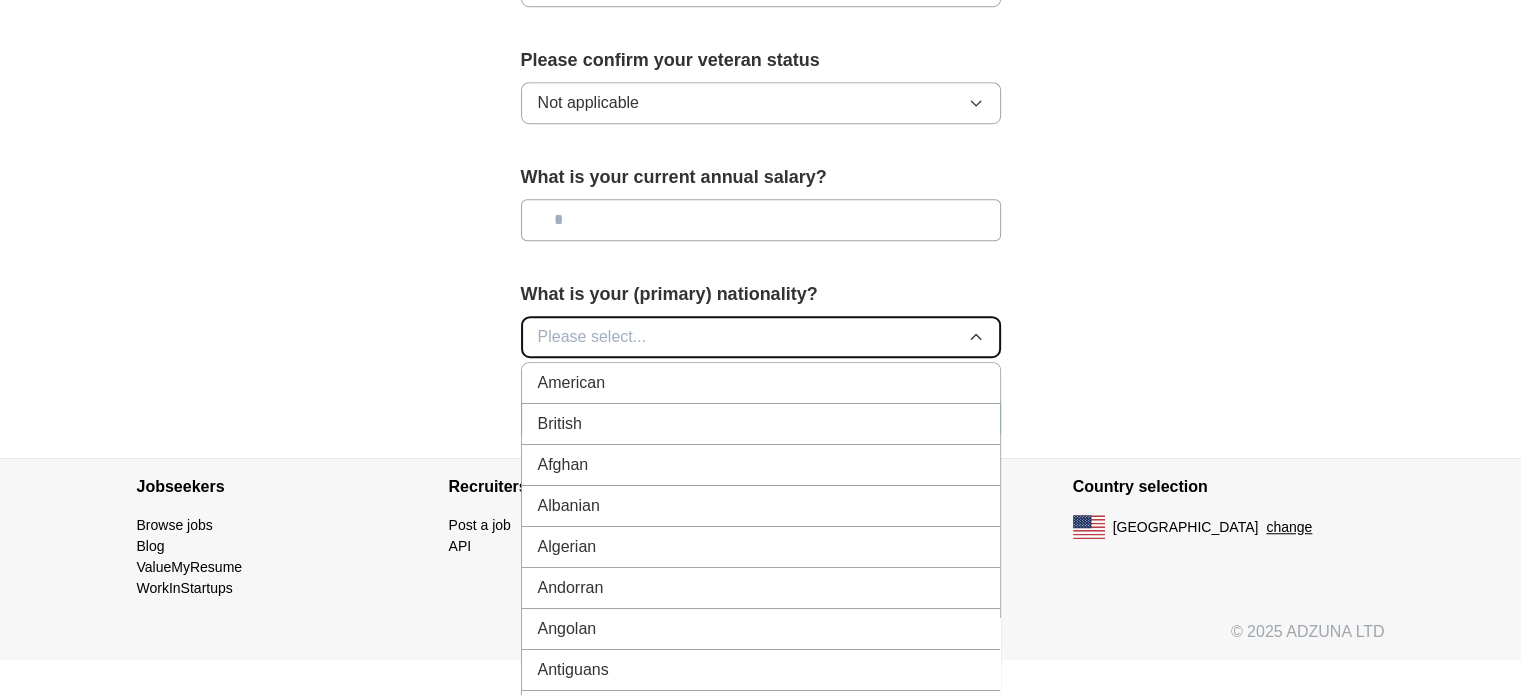 scroll, scrollTop: 1454, scrollLeft: 0, axis: vertical 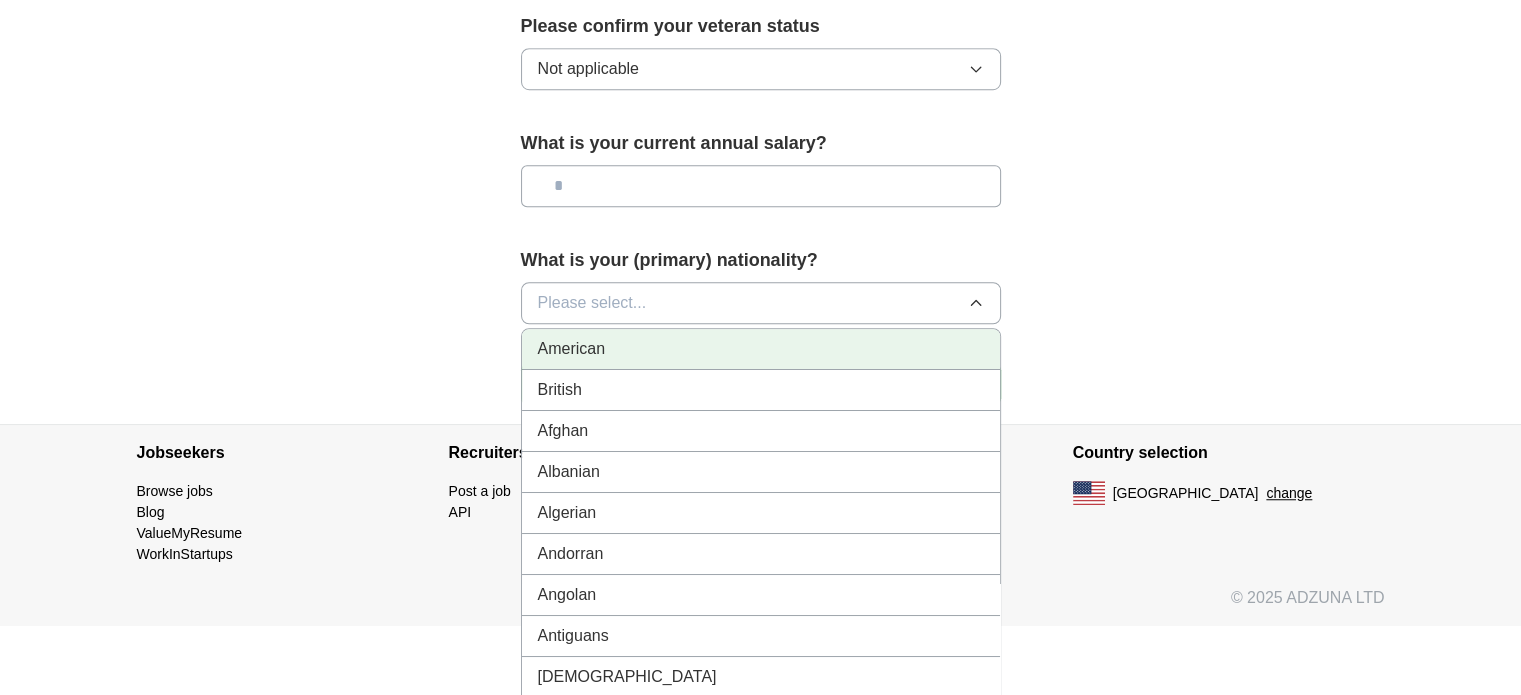 click on "American" at bounding box center (761, 349) 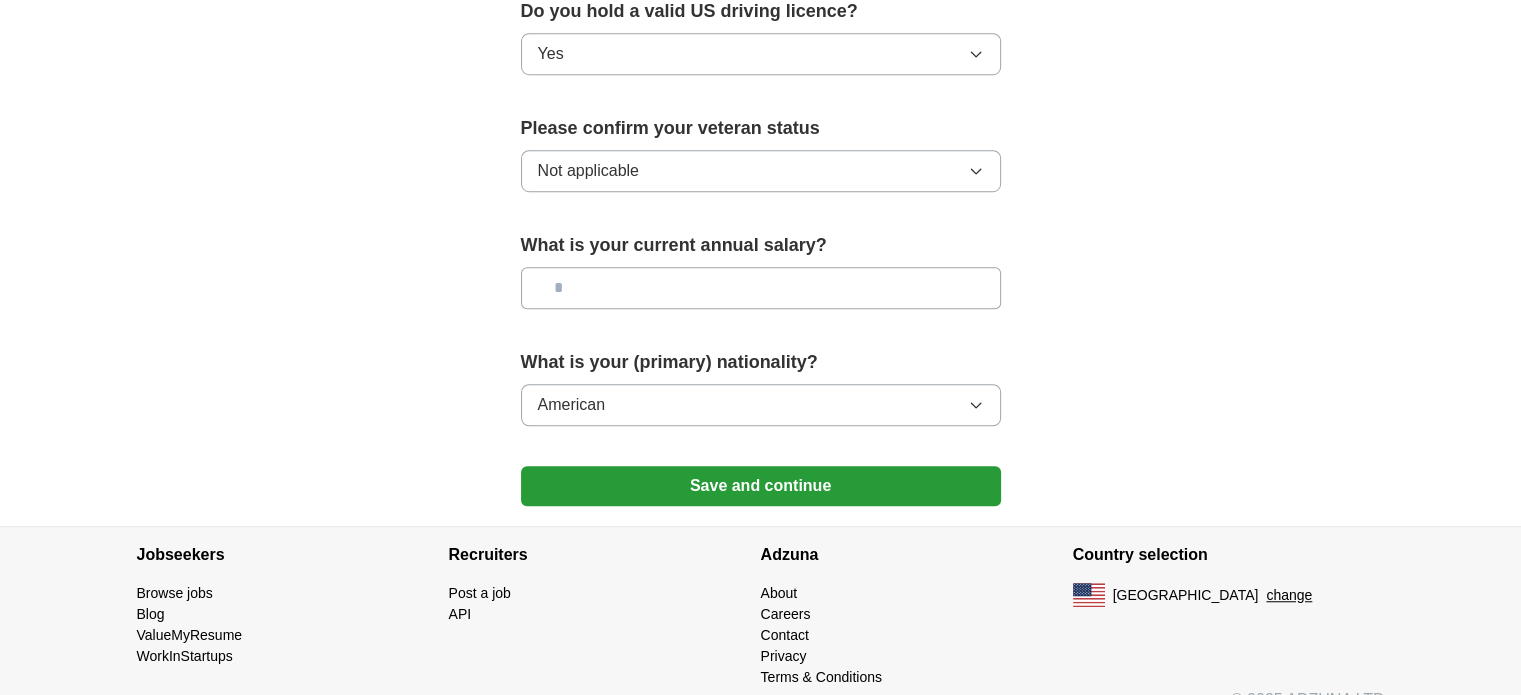 click at bounding box center [761, 288] 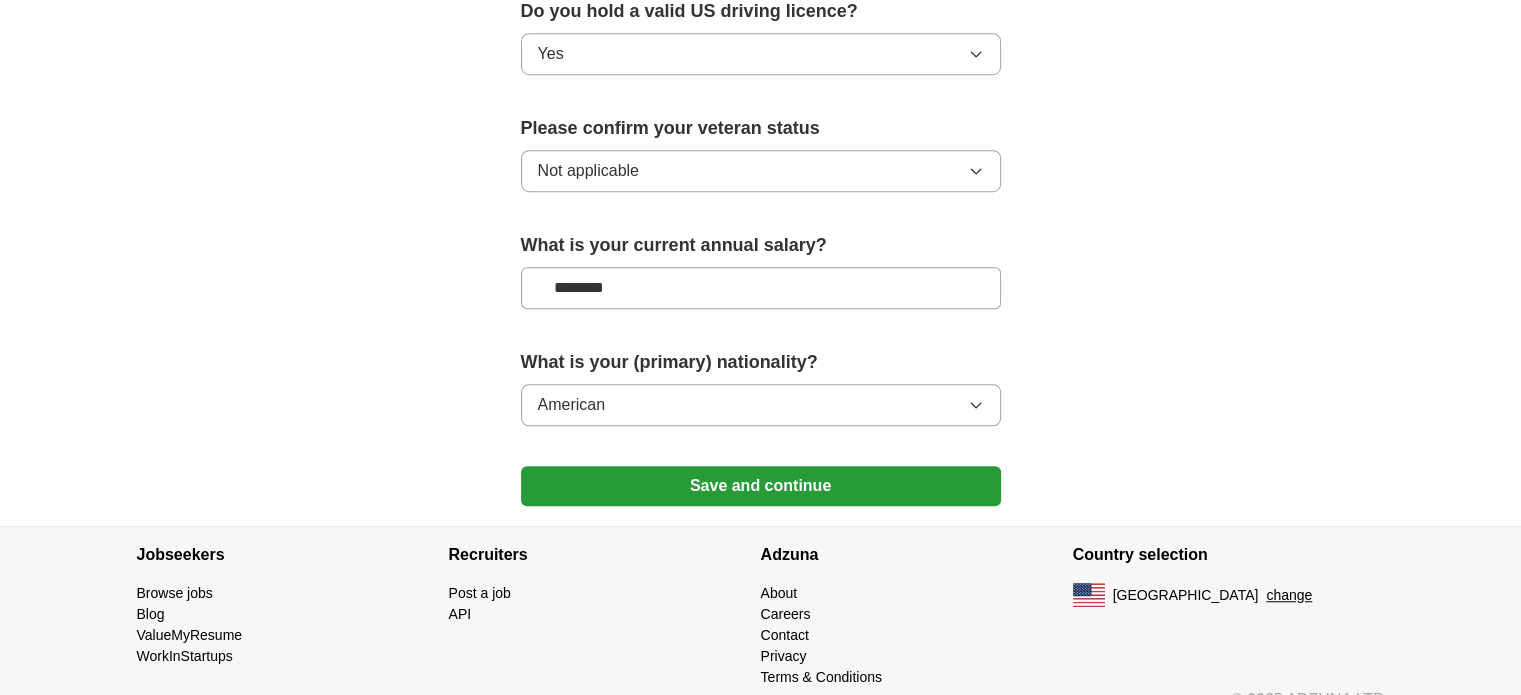 type on "********" 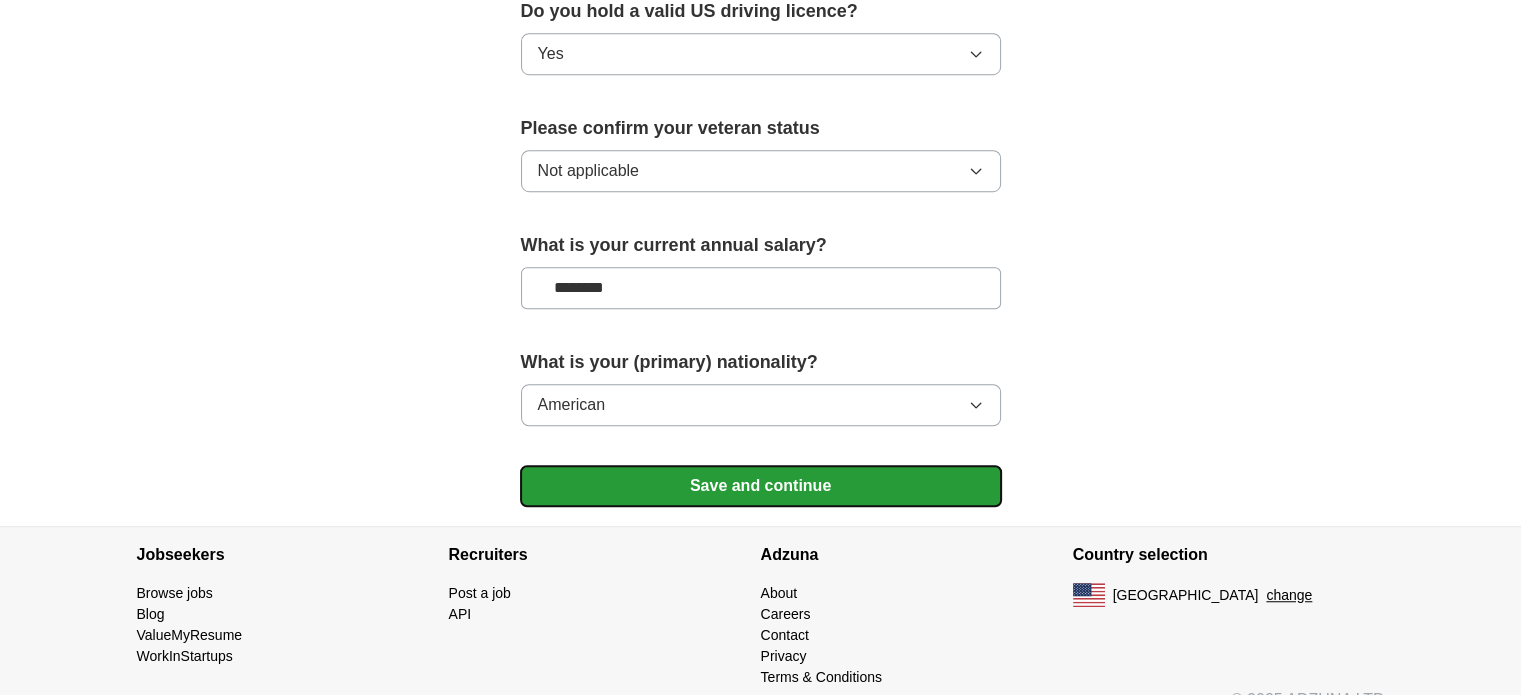 click on "Save and continue" at bounding box center (761, 486) 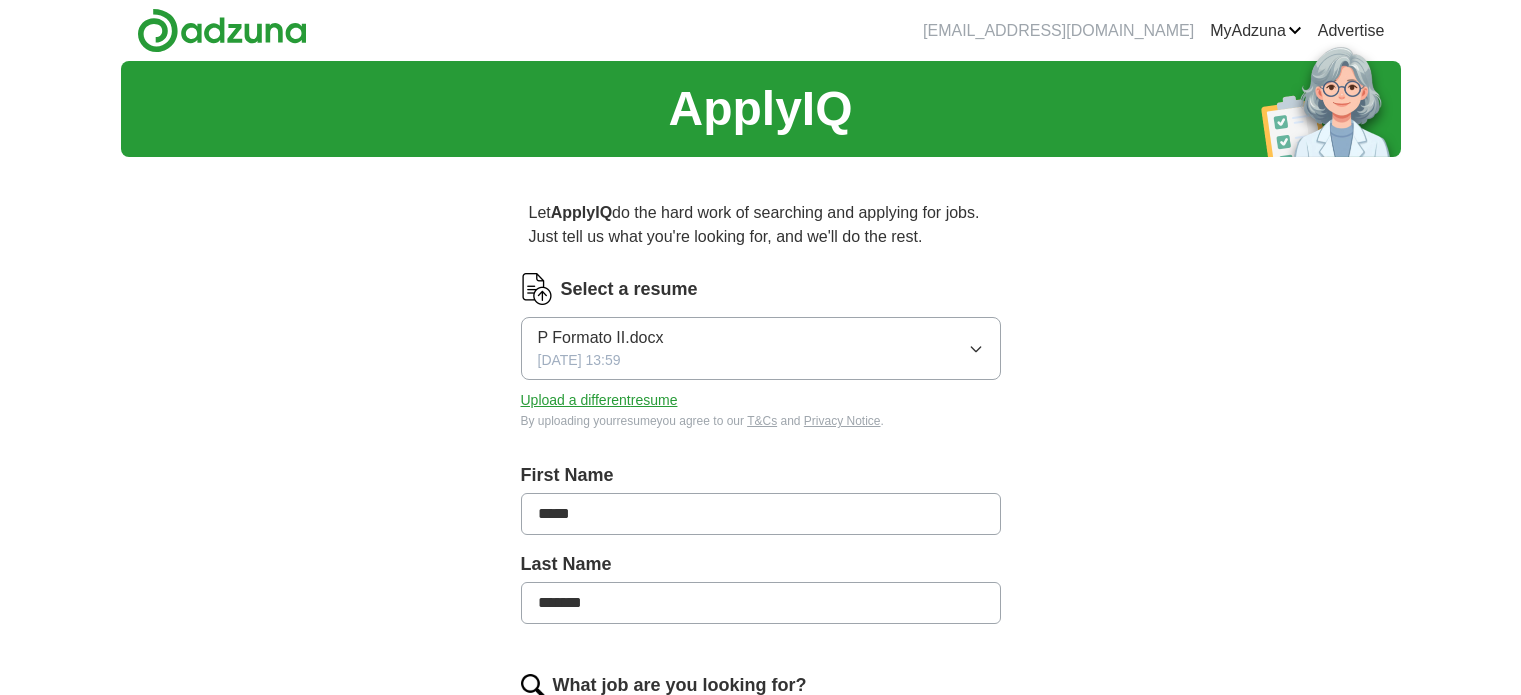 scroll, scrollTop: 0, scrollLeft: 0, axis: both 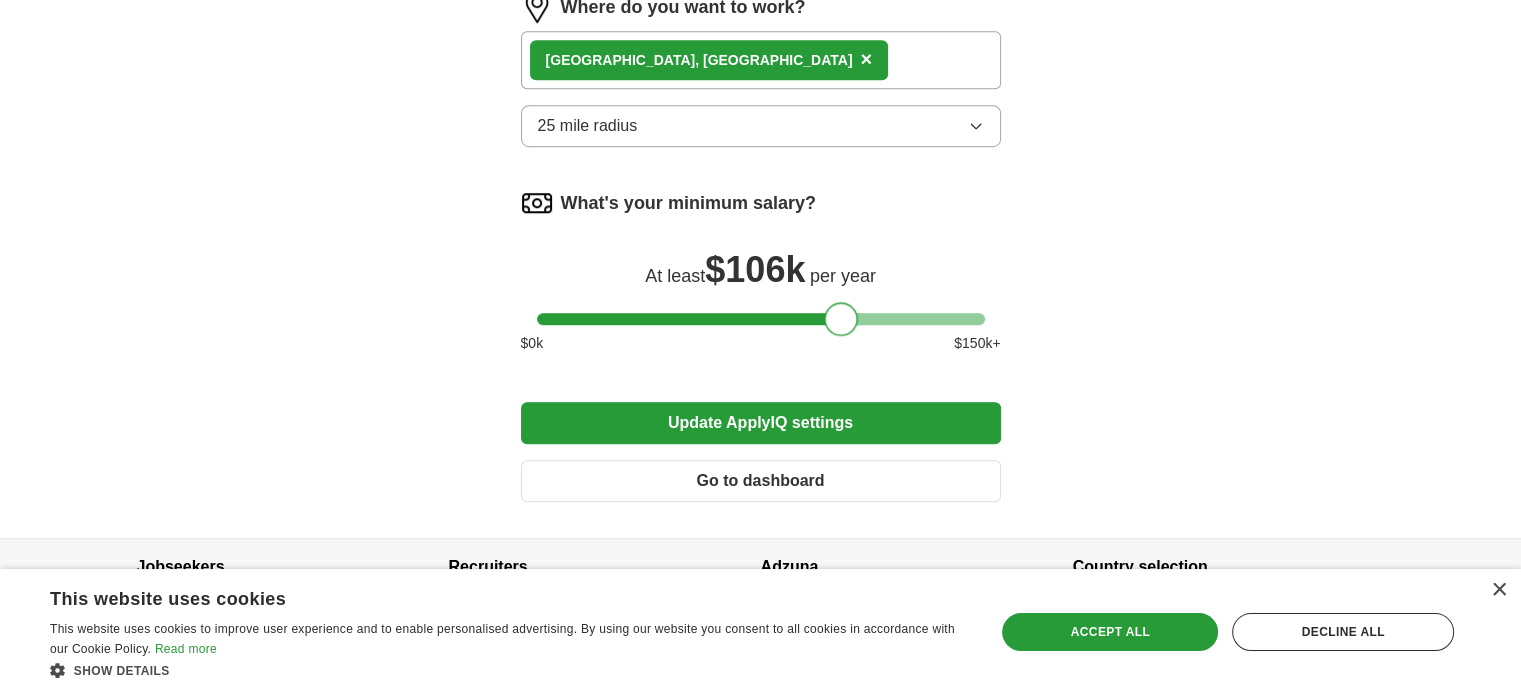drag, startPoint x: 542, startPoint y: 310, endPoint x: 836, endPoint y: 315, distance: 294.0425 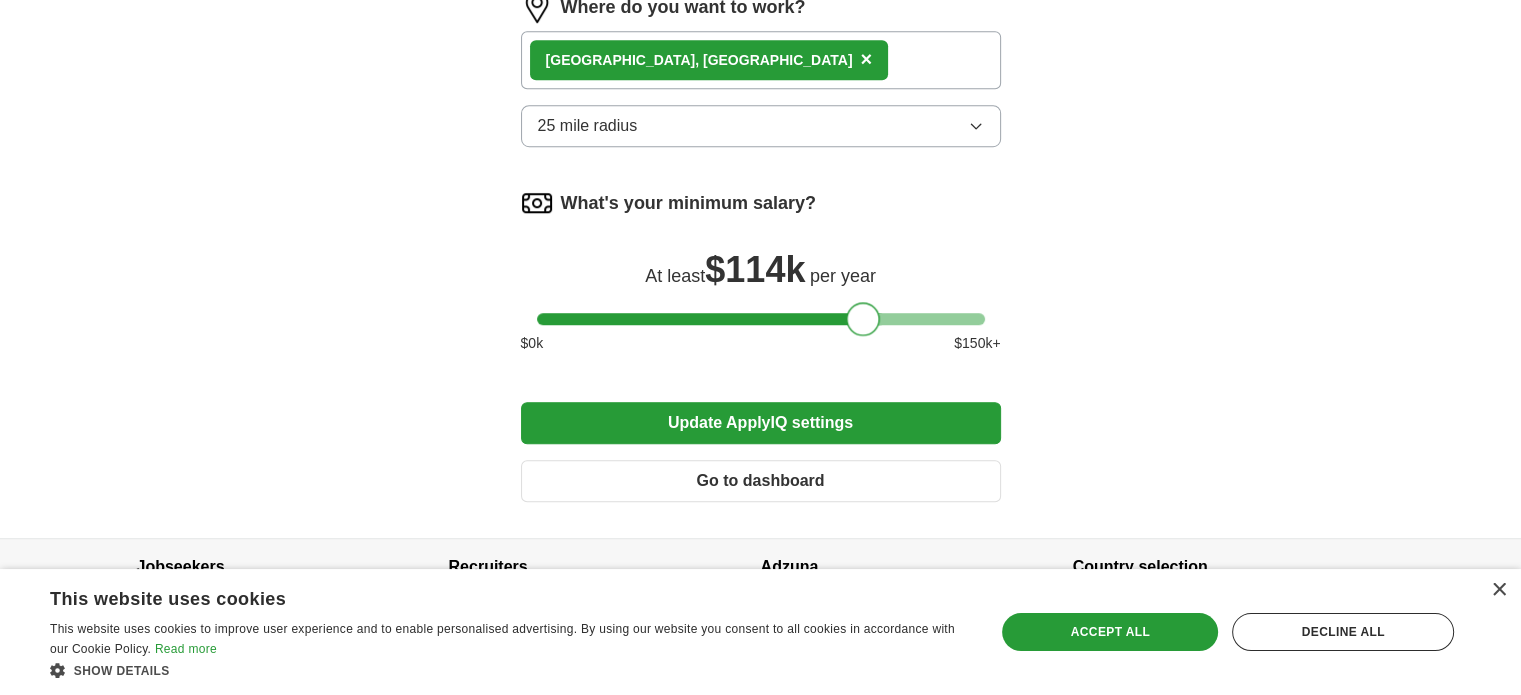 drag, startPoint x: 841, startPoint y: 315, endPoint x: 860, endPoint y: 316, distance: 19.026299 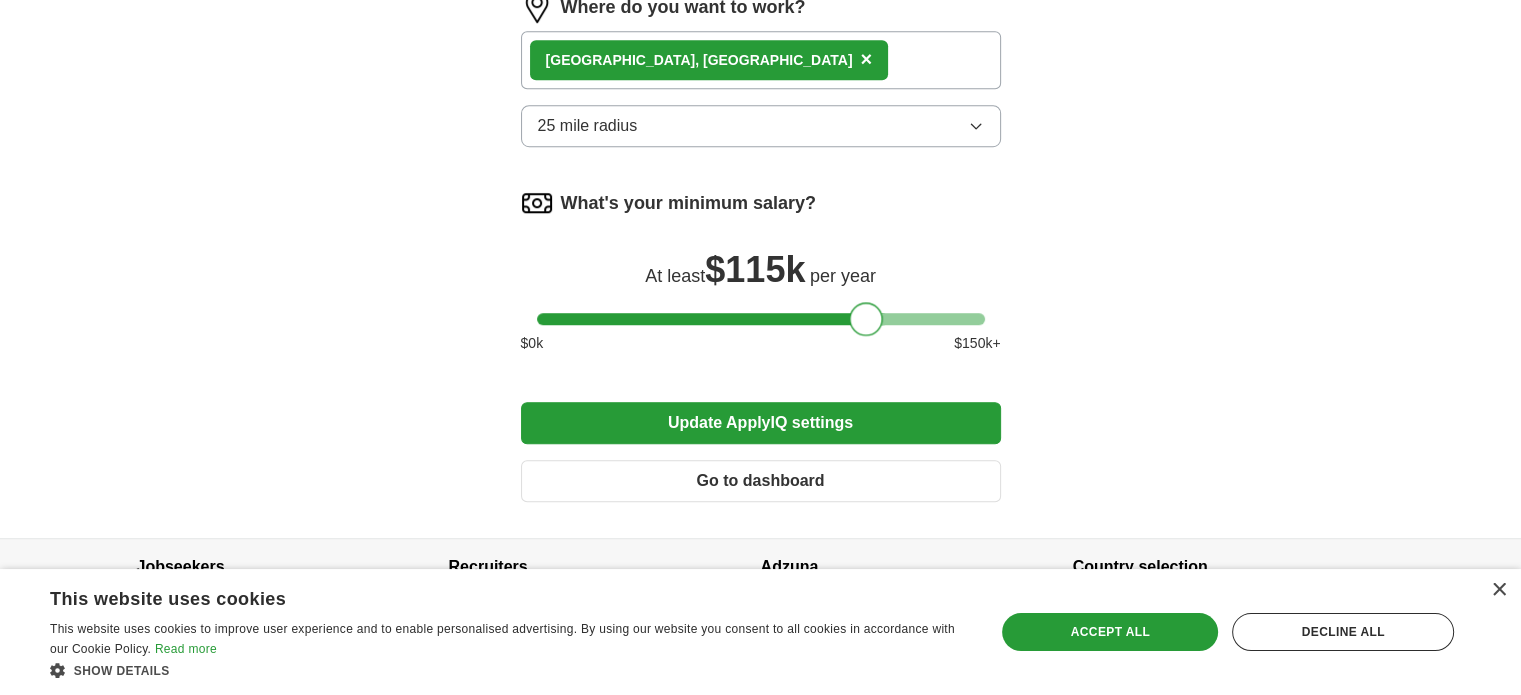 click at bounding box center [866, 319] 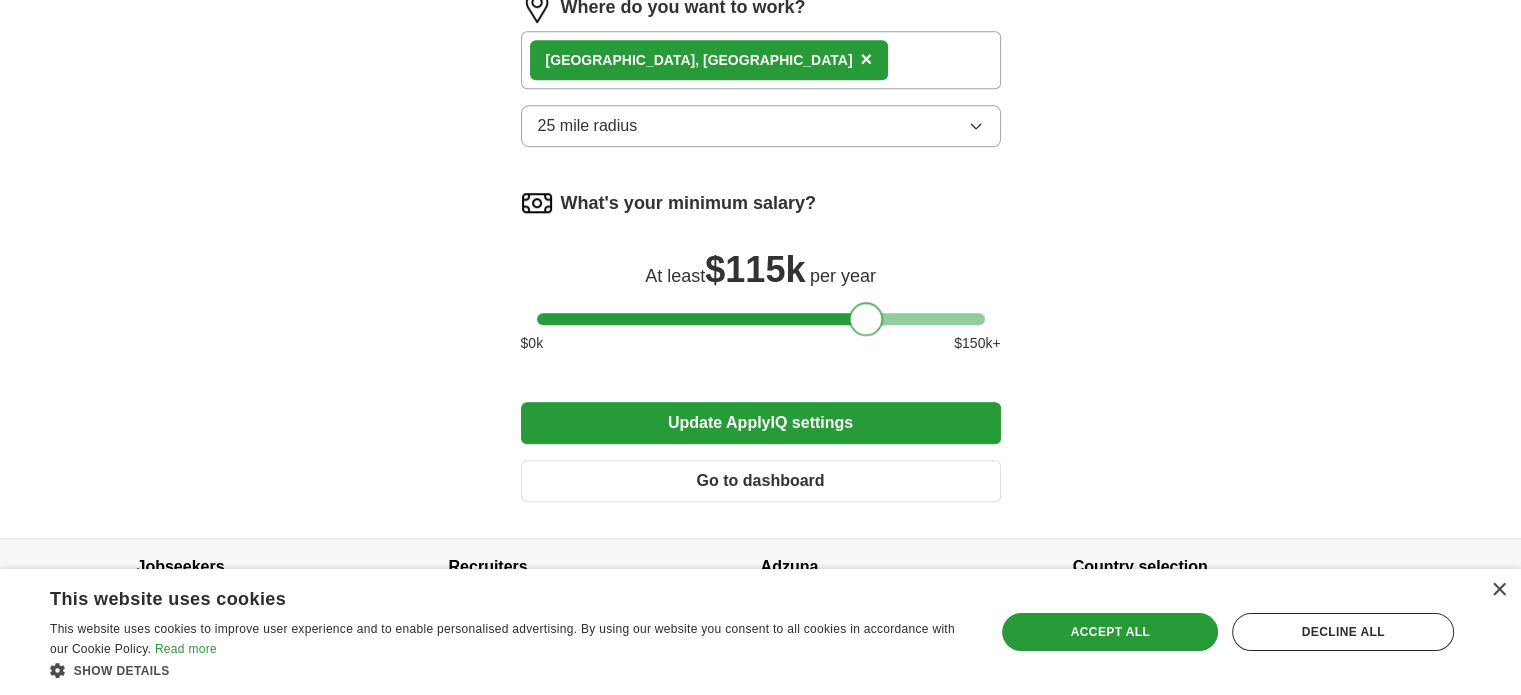 click at bounding box center (866, 319) 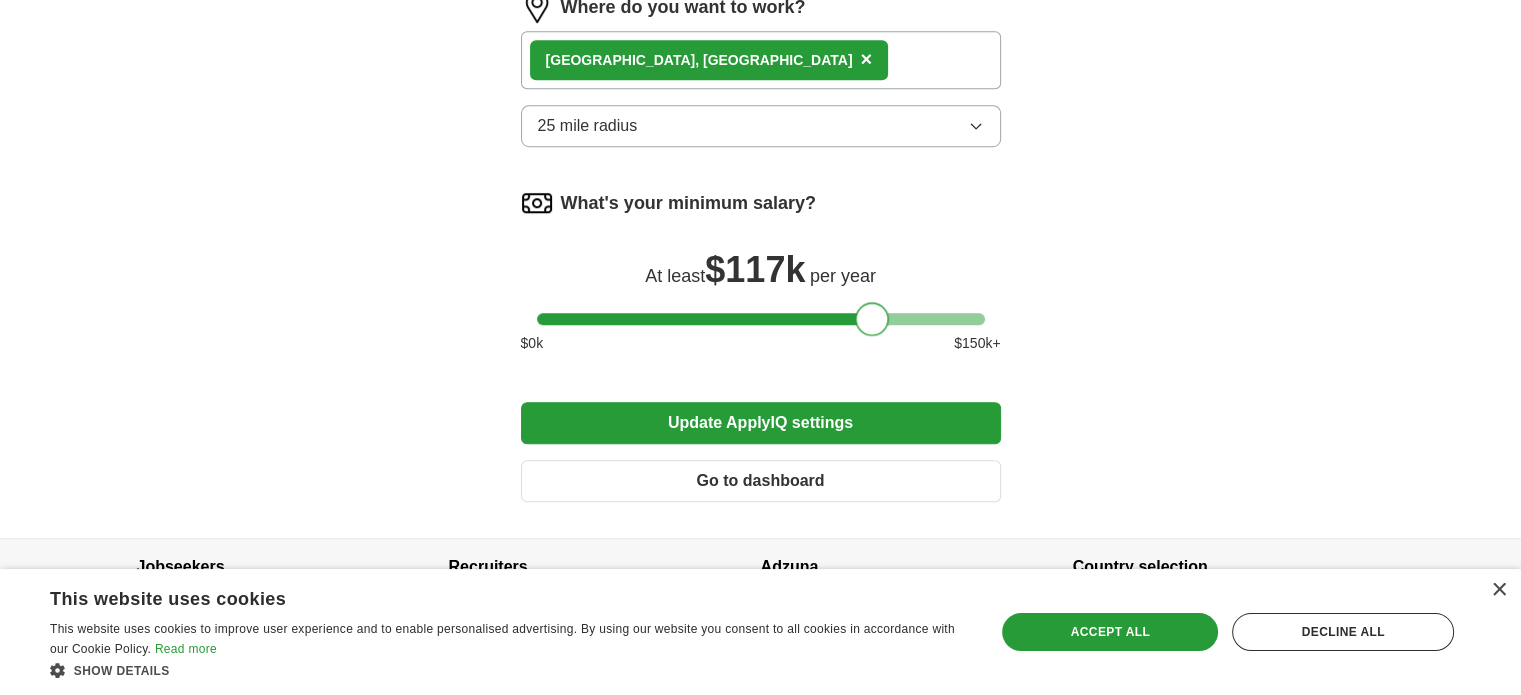 click at bounding box center [872, 319] 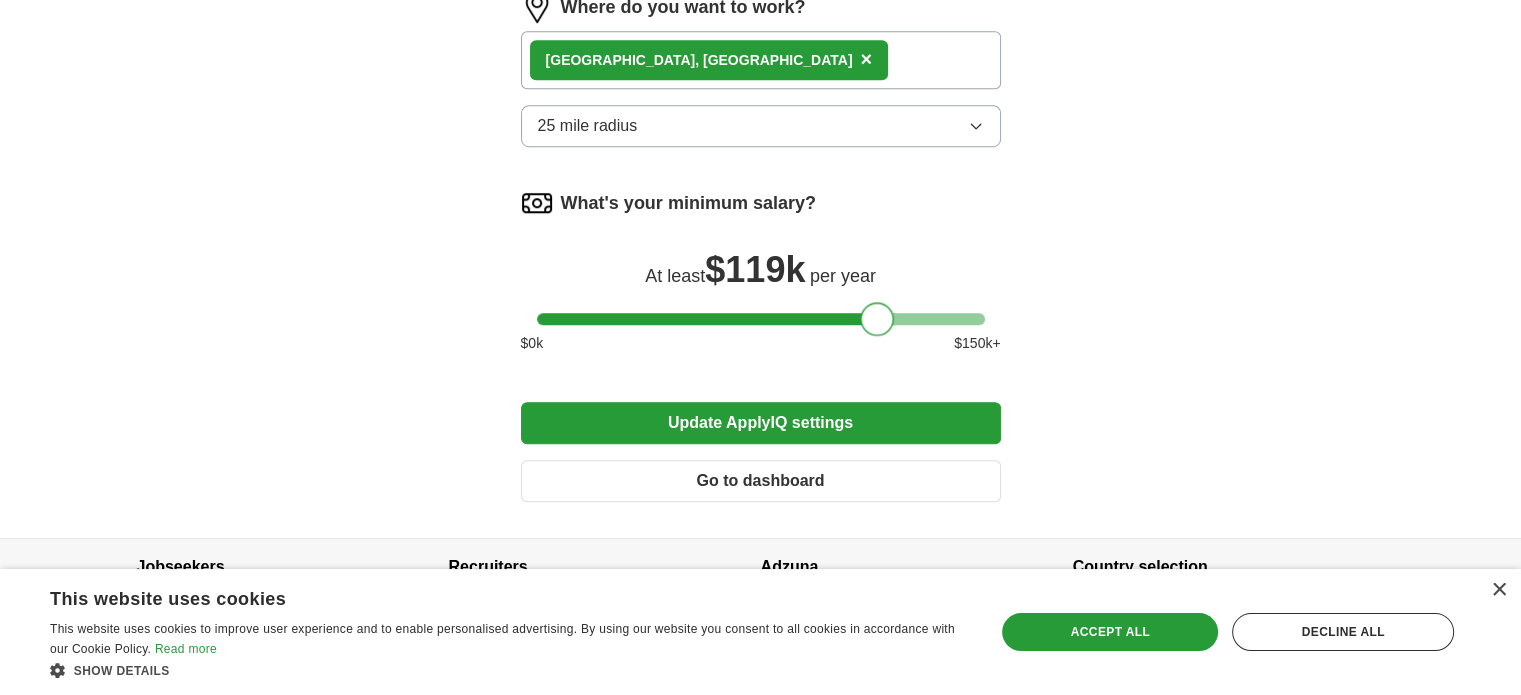 click at bounding box center [877, 319] 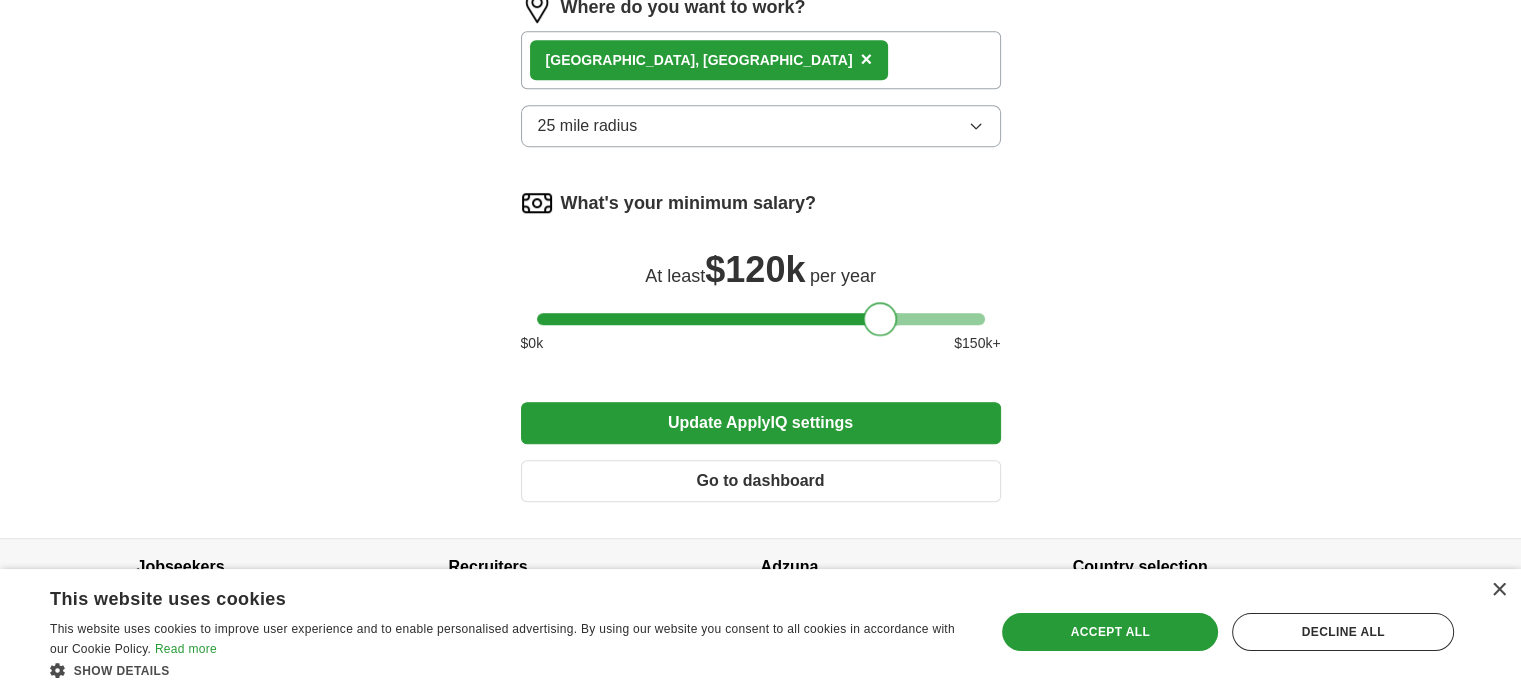 click at bounding box center (880, 319) 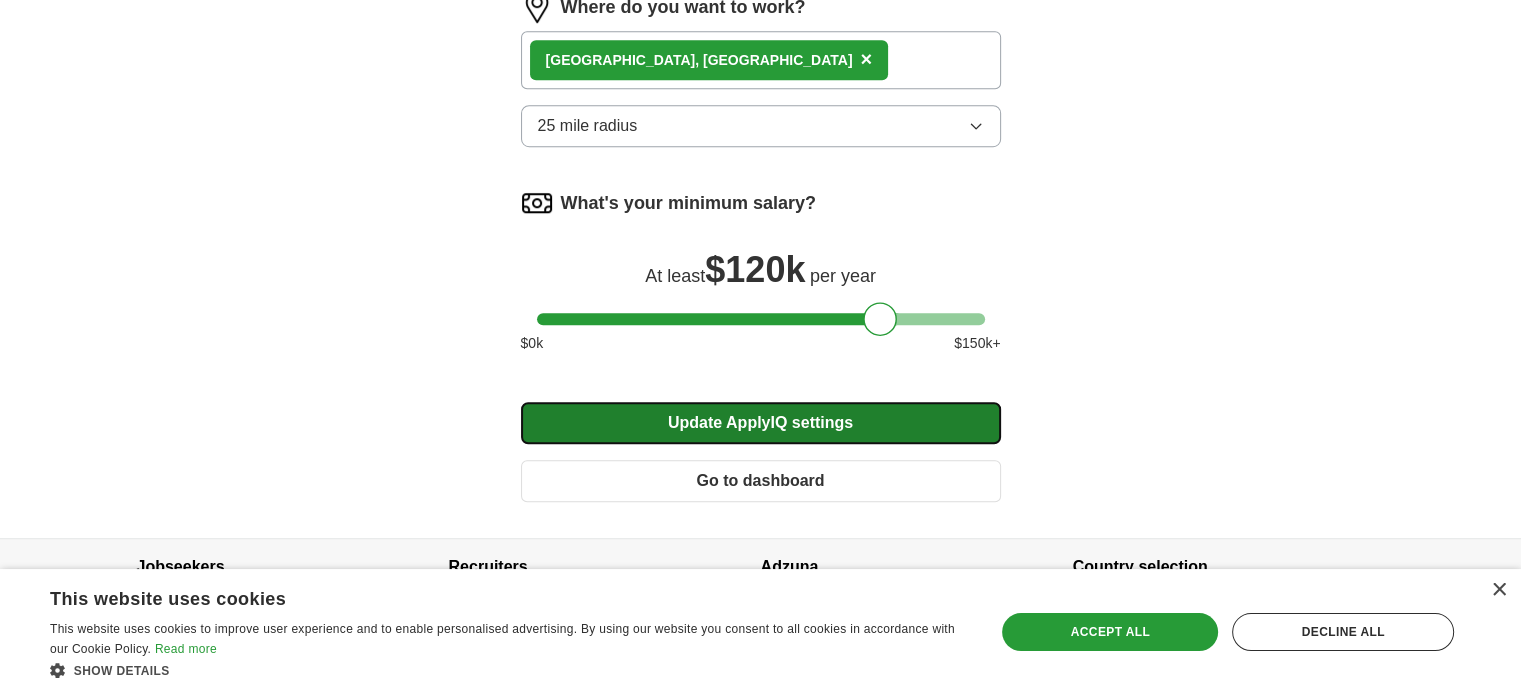 click on "Update ApplyIQ settings" at bounding box center [761, 423] 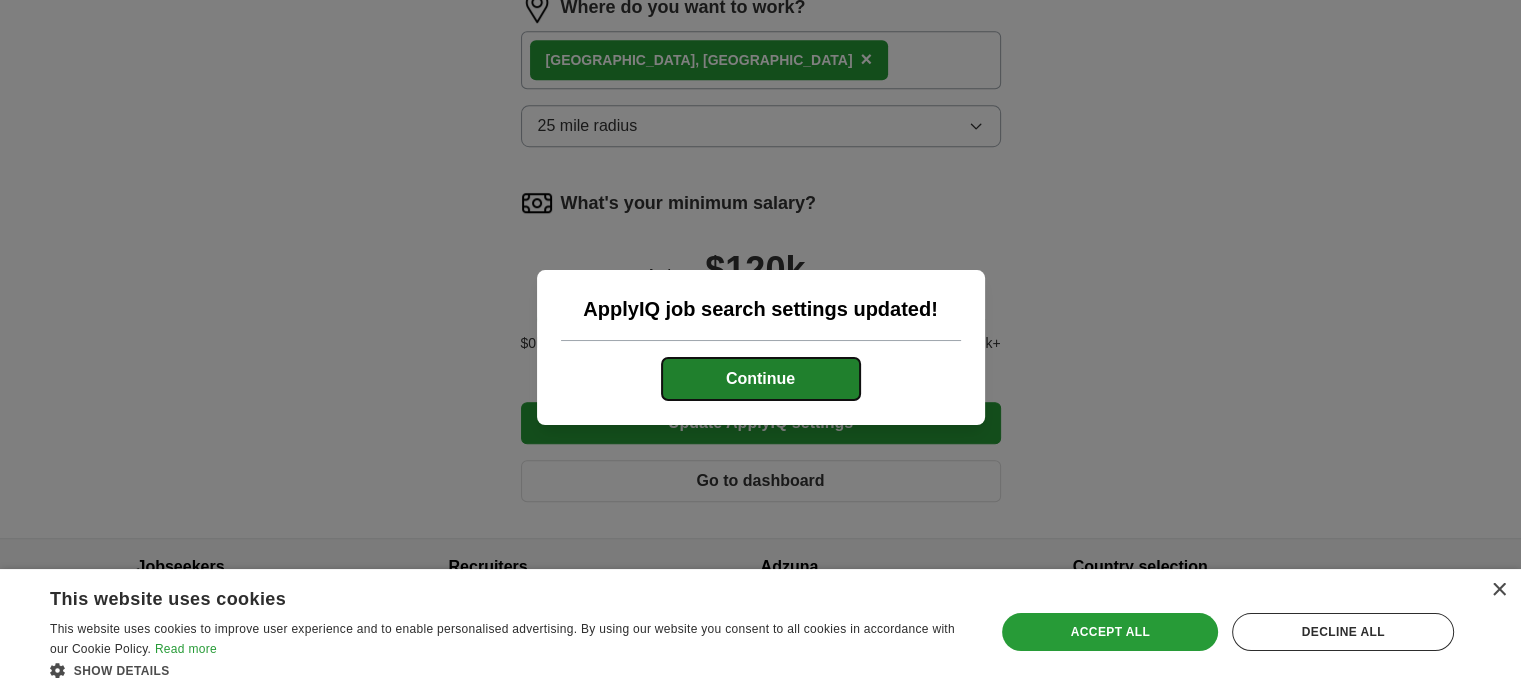 click on "Continue" at bounding box center (761, 379) 